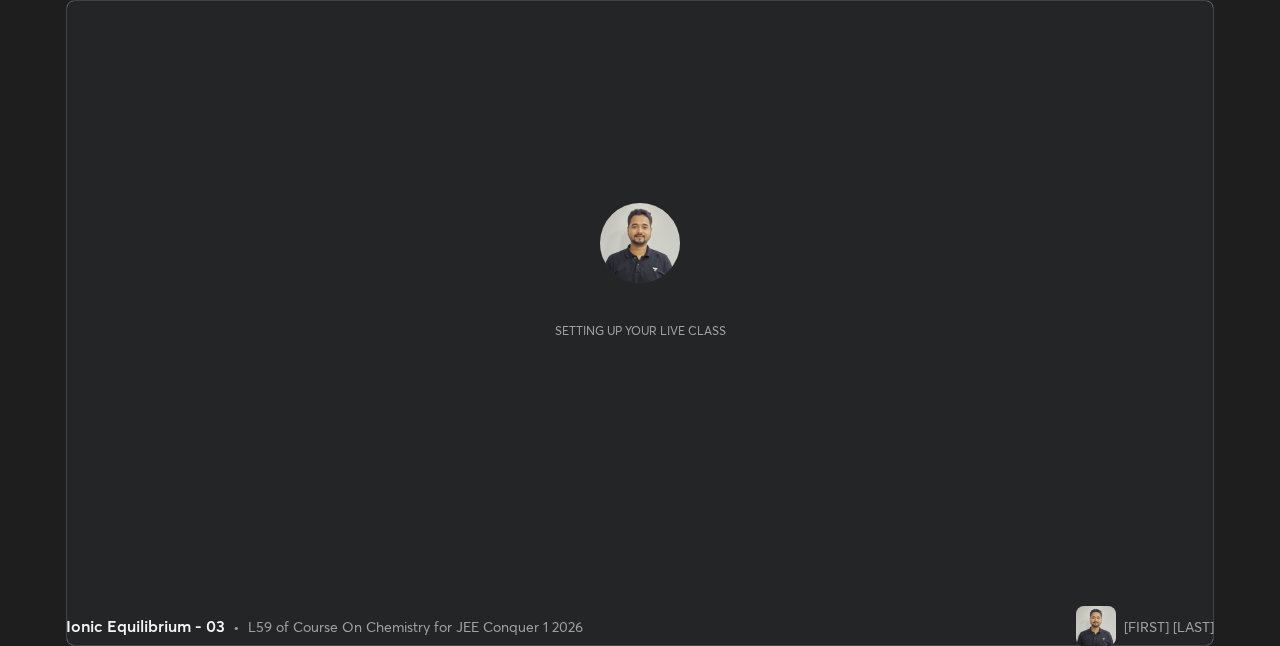scroll, scrollTop: 0, scrollLeft: 0, axis: both 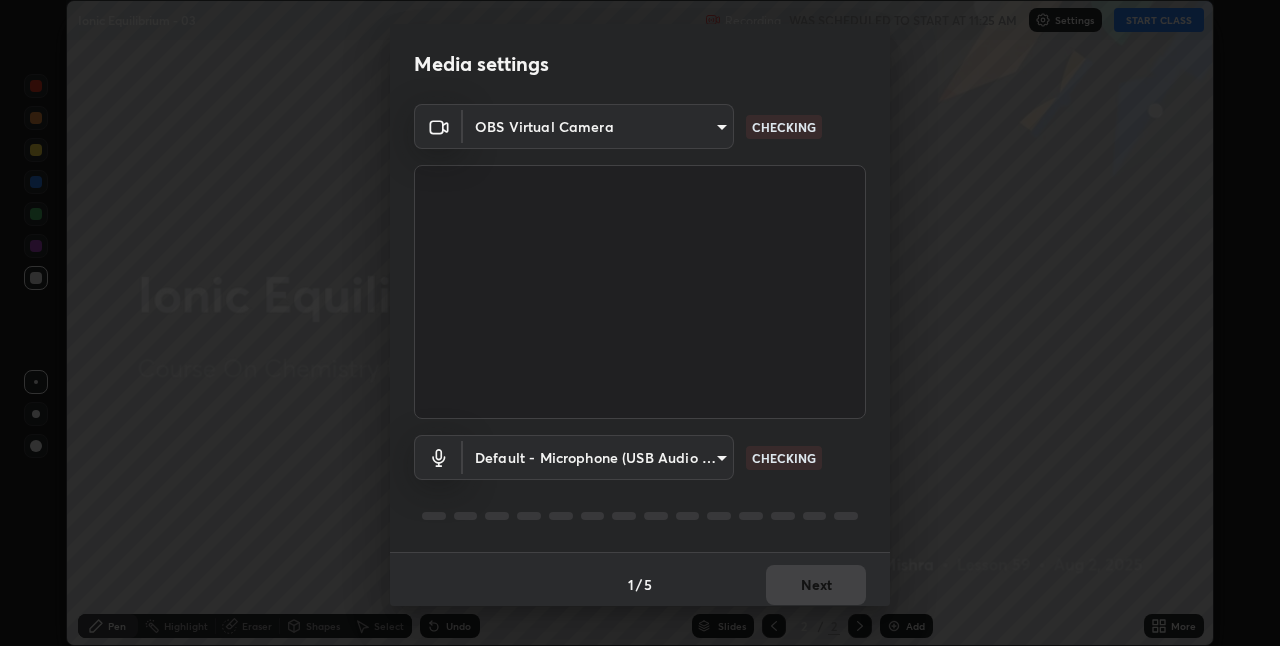 type on "028e6636b9c1bc203e9b8b979946ed412555754adccde9980a10a4eaffcc1ffb" 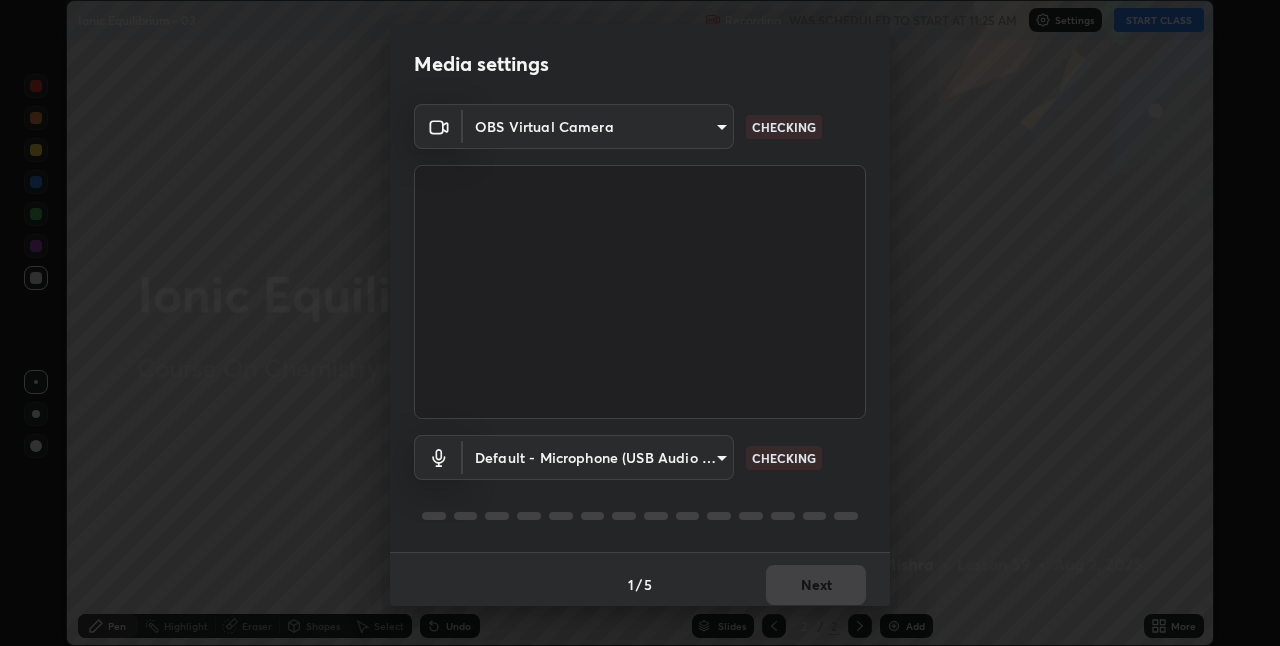 click on "Erase all Ionic Equilibrium - 03 Recording WAS SCHEDULED TO START AT  11:25 AM Settings START CLASS Setting up your live class Ionic Equilibrium - 03 • L59 of Course On Chemistry for JEE Conquer 1 2026 [FIRST] [LAST] Pen Highlight Eraser Shapes Select Undo Slides 2 / 2 Add More No doubts shared Encourage your learners to ask a doubt for better clarity Report an issue Reason for reporting Buffering Chat not working Audio - Video sync issue Educator video quality low ​ Attach an image Report Media settings OBS Virtual Camera 028e6636b9c1bc203e9b8b979946ed412555754adccde9980a10a4eaffcc1ffb CHECKING Default - Microphone (USB Audio Device) default CHECKING 1 / 5 Next" at bounding box center [640, 323] 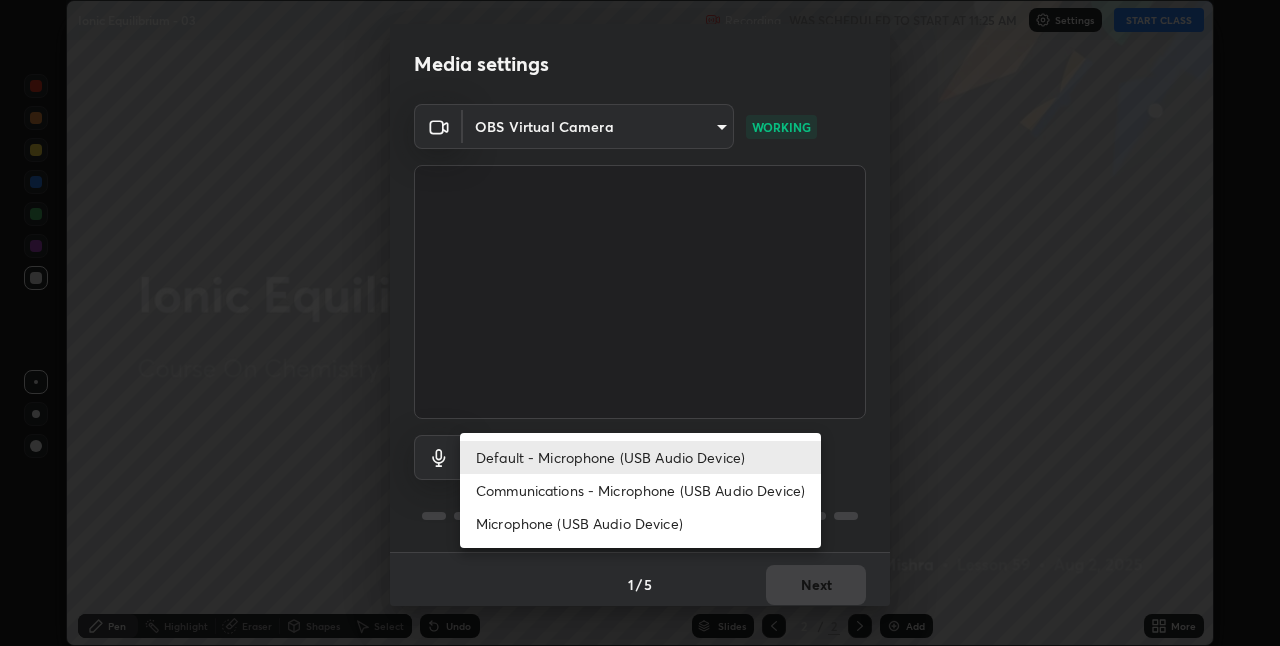 click on "Communications - Microphone (USB Audio Device)" at bounding box center [640, 490] 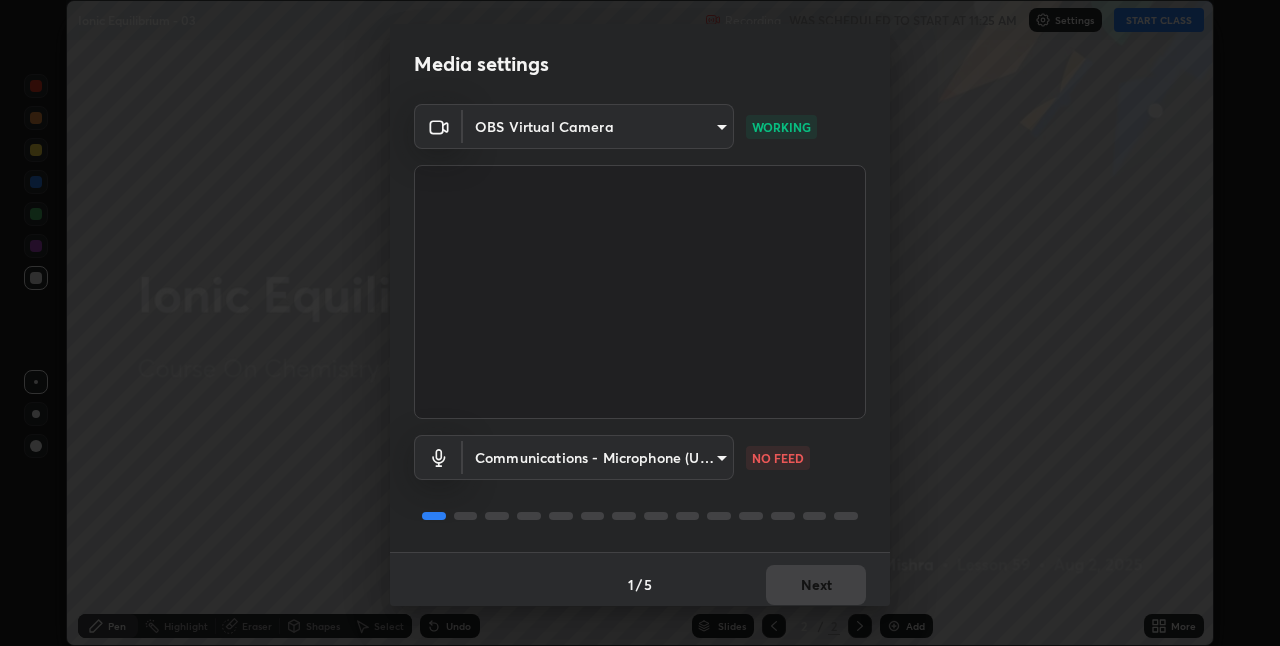 click on "Erase all Ionic Equilibrium - 03 Recording WAS SCHEDULED TO START AT  11:25 AM Settings START CLASS Setting up your live class Ionic Equilibrium - 03 • L59 of Course On Chemistry for JEE Conquer 1 2026 [FIRST] [LAST] Pen Highlight Eraser Shapes Select Undo Slides 2 / 2 Add More No doubts shared Encourage your learners to ask a doubt for better clarity Report an issue Reason for reporting Buffering Chat not working Audio - Video sync issue Educator video quality low ​ Attach an image Report Media settings OBS Virtual Camera 028e6636b9c1bc203e9b8b979946ed412555754adccde9980a10a4eaffcc1ffb WORKING Communications - Microphone (USB Audio Device) communications NO FEED 1 / 5 Next" at bounding box center [640, 323] 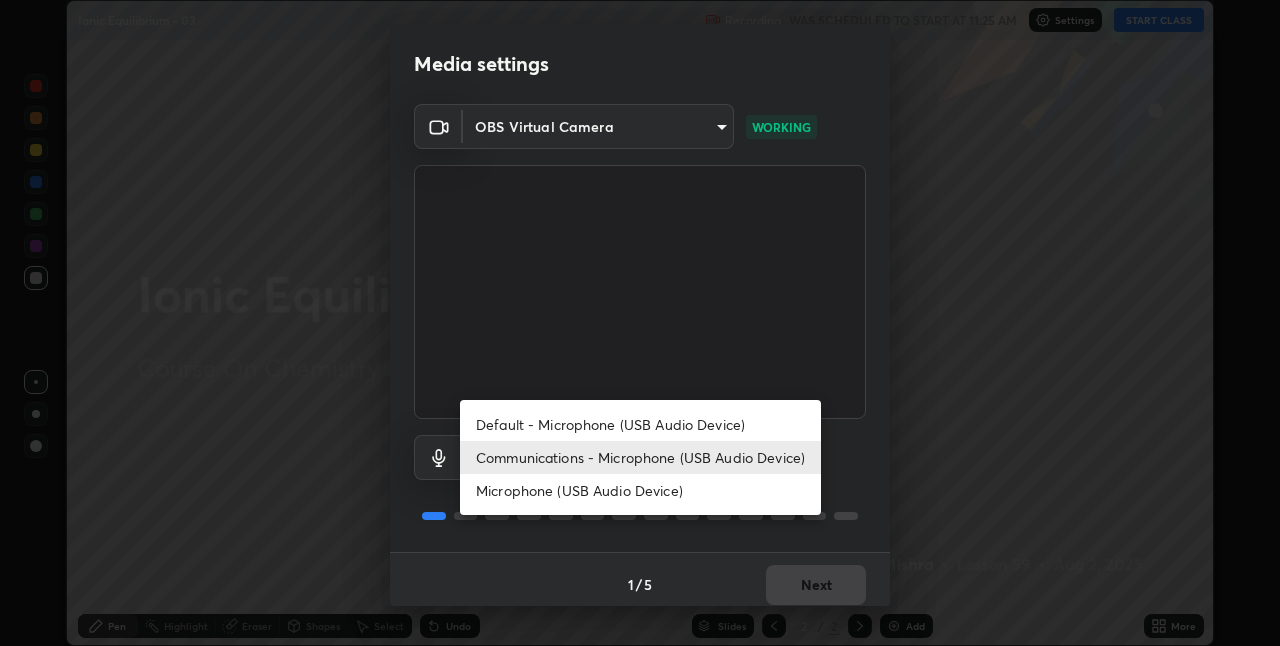 click on "Default - Microphone (USB Audio Device)" at bounding box center (640, 424) 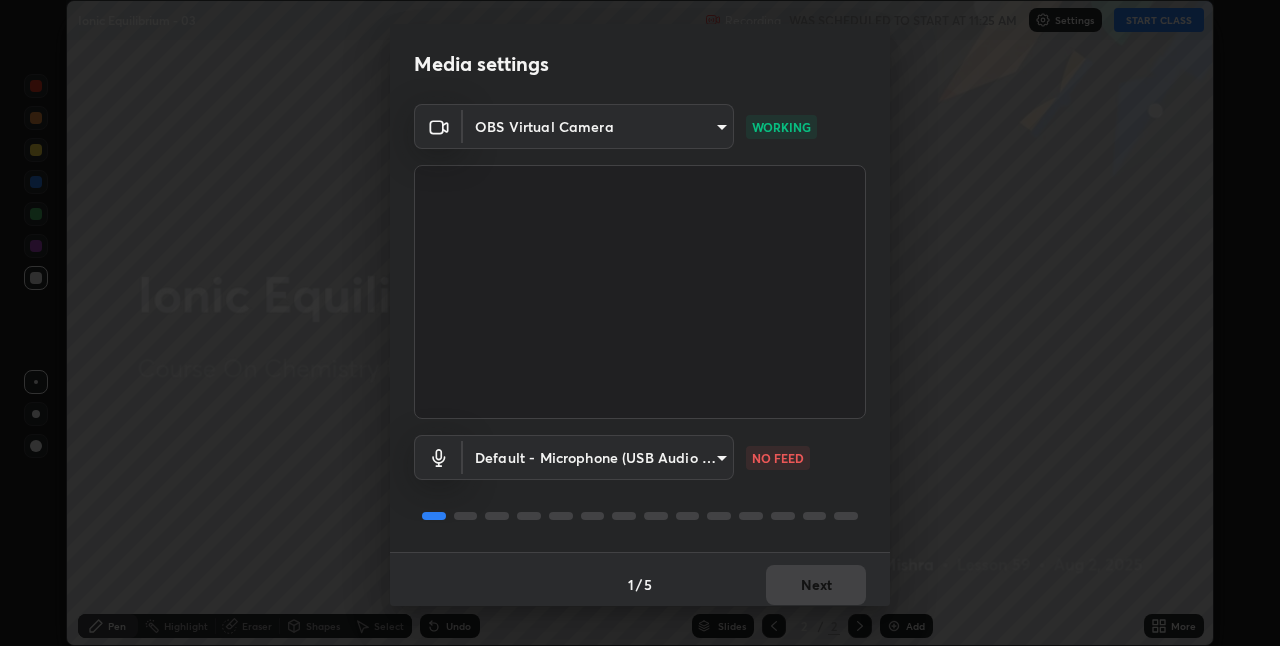 type on "default" 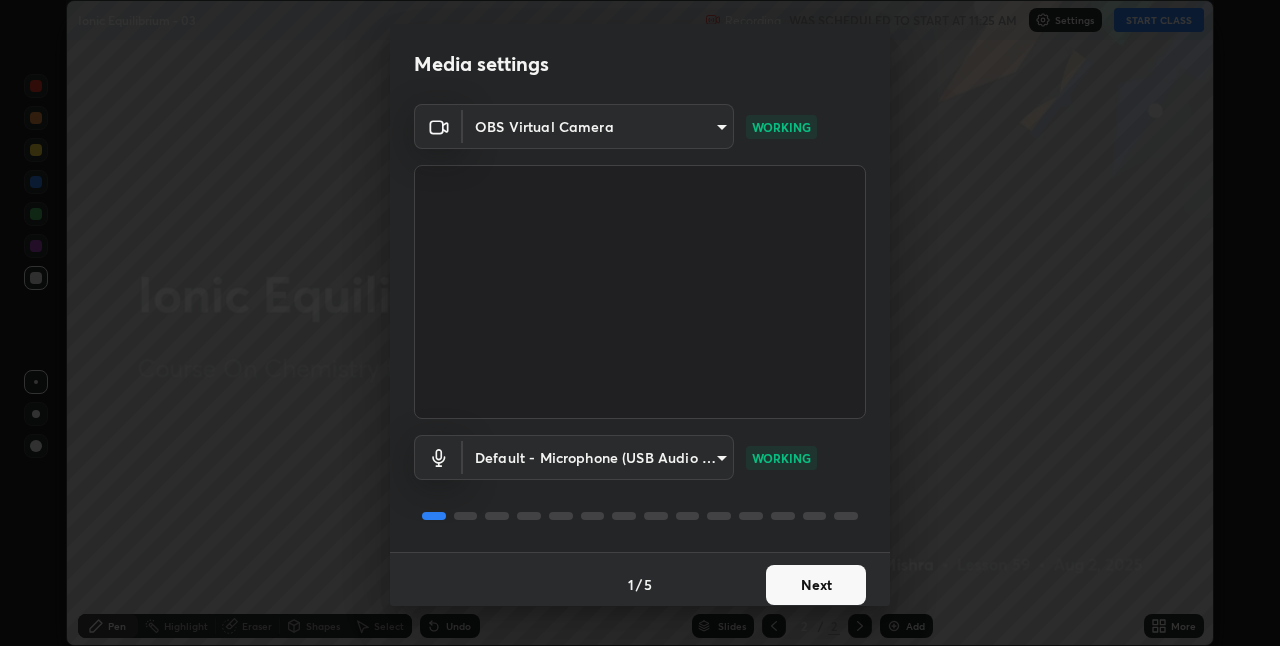 scroll, scrollTop: 10, scrollLeft: 0, axis: vertical 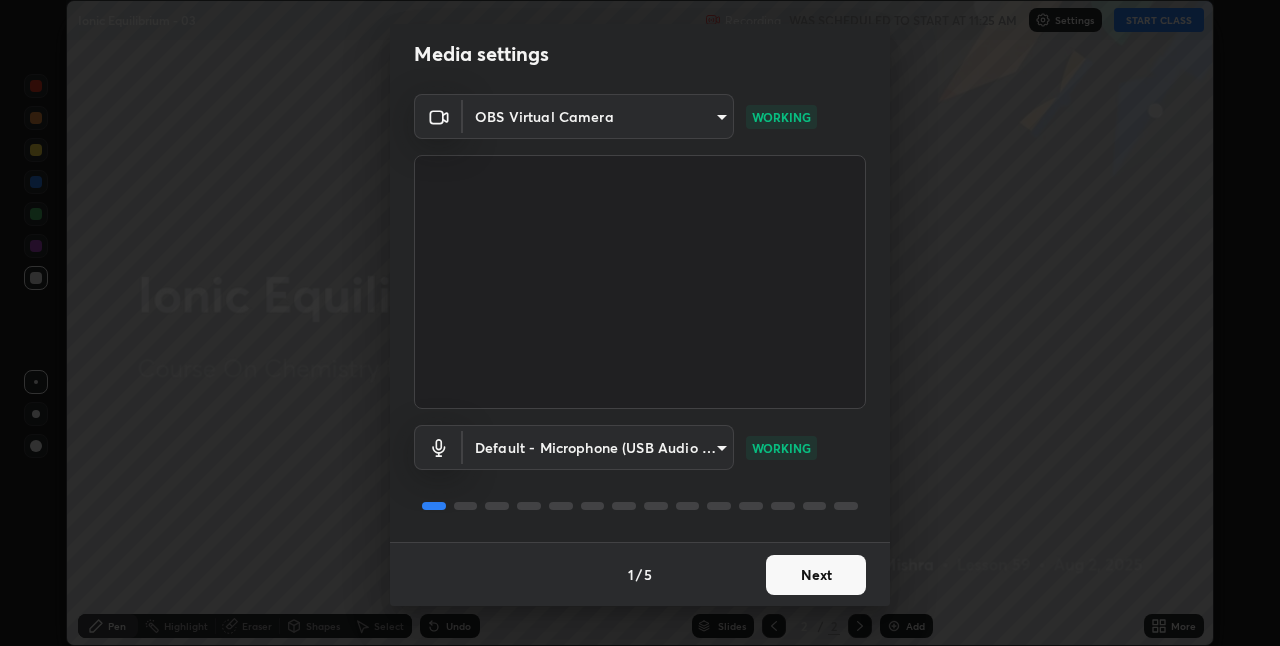 click on "Next" at bounding box center (816, 575) 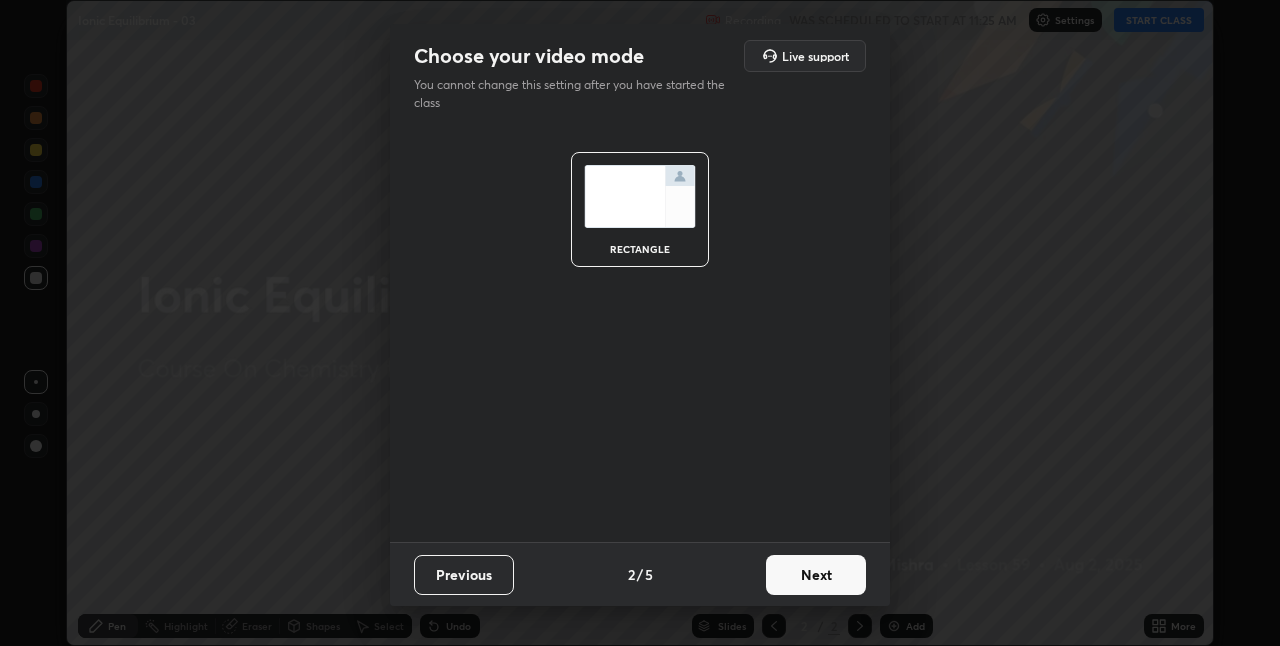 scroll, scrollTop: 0, scrollLeft: 0, axis: both 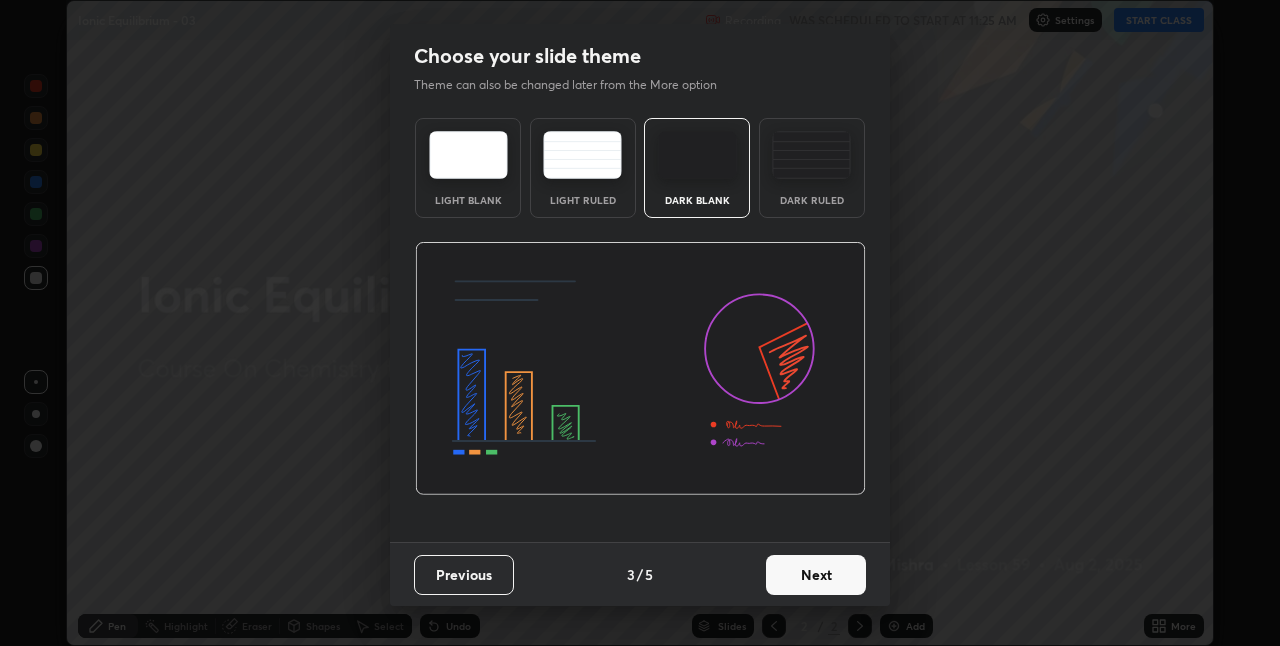 click on "Next" at bounding box center [816, 575] 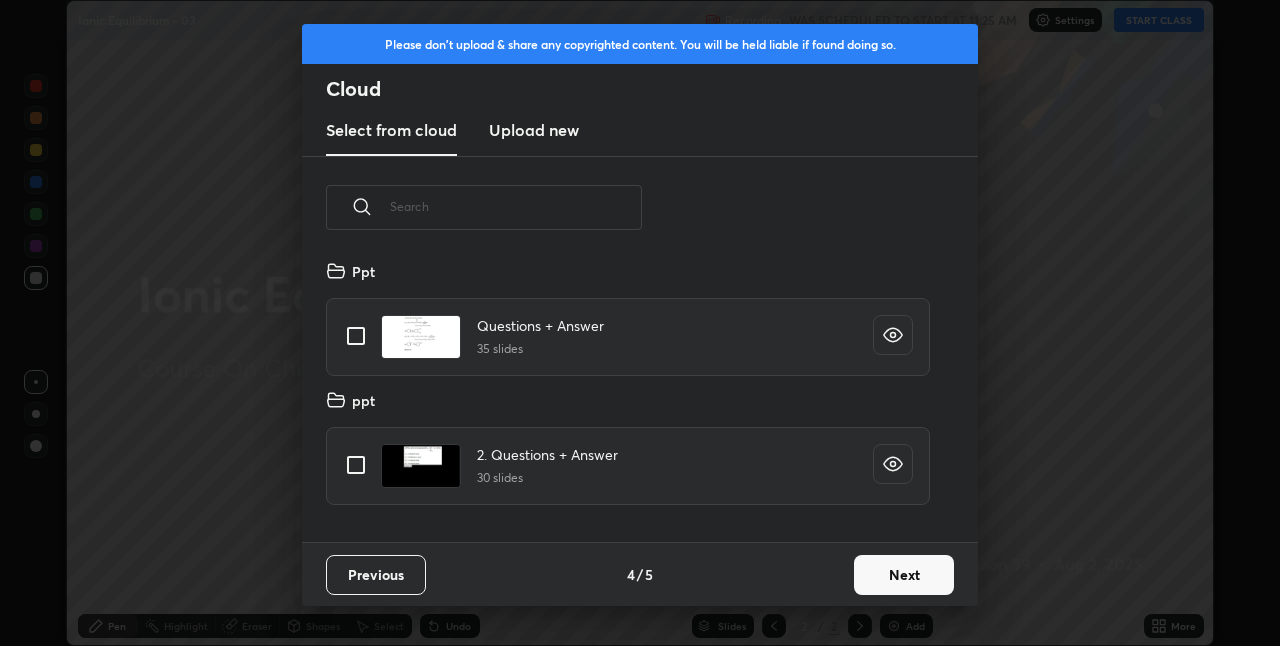 click on "Next" at bounding box center [904, 575] 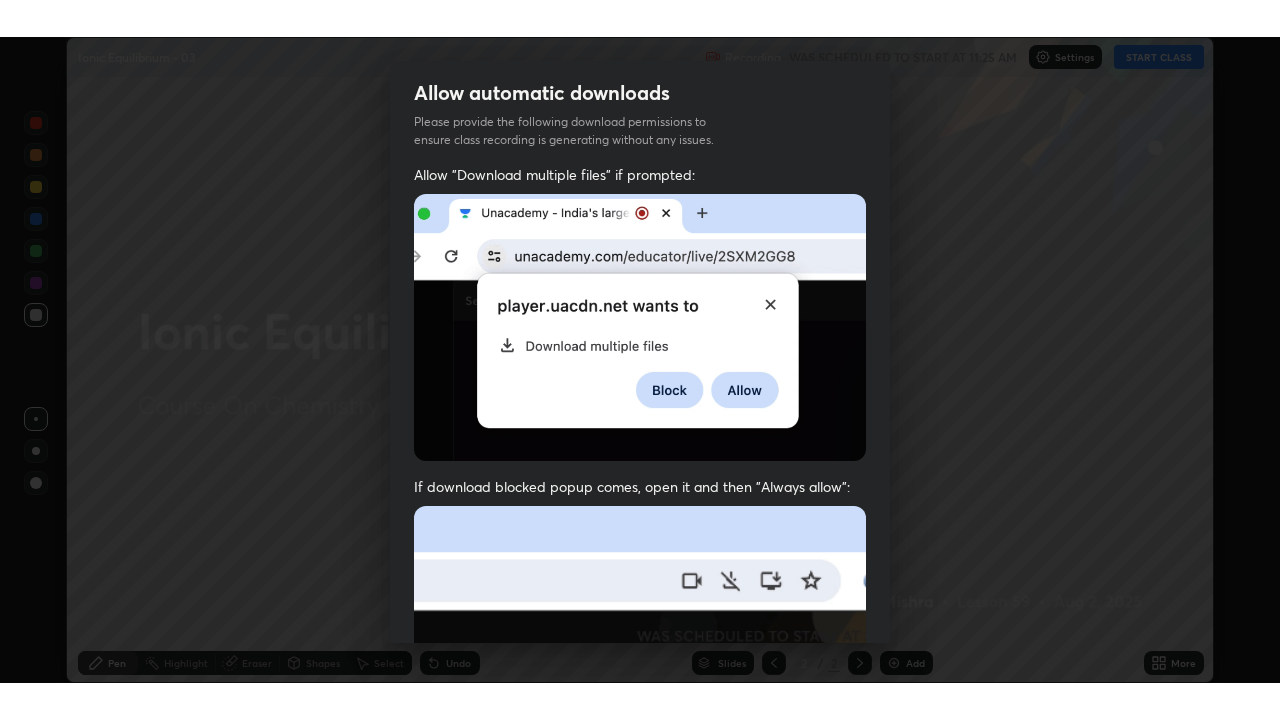 scroll, scrollTop: 418, scrollLeft: 0, axis: vertical 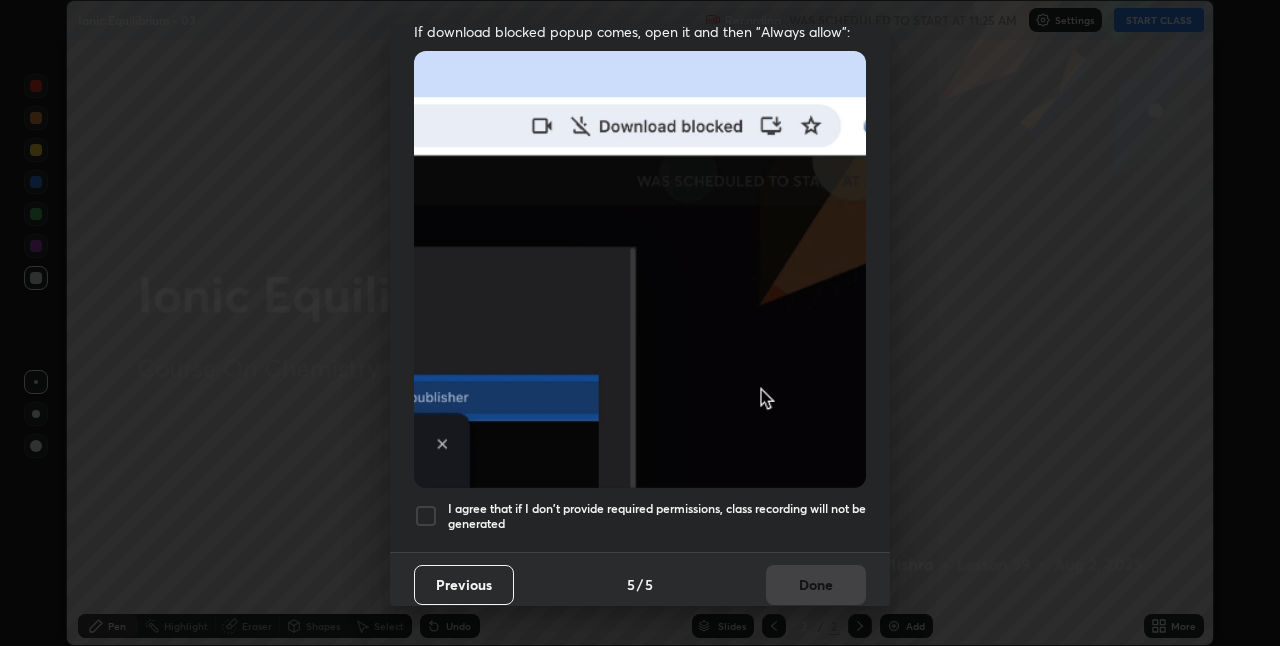 click on "I agree that if I don't provide required permissions, class recording will not be generated" at bounding box center (657, 516) 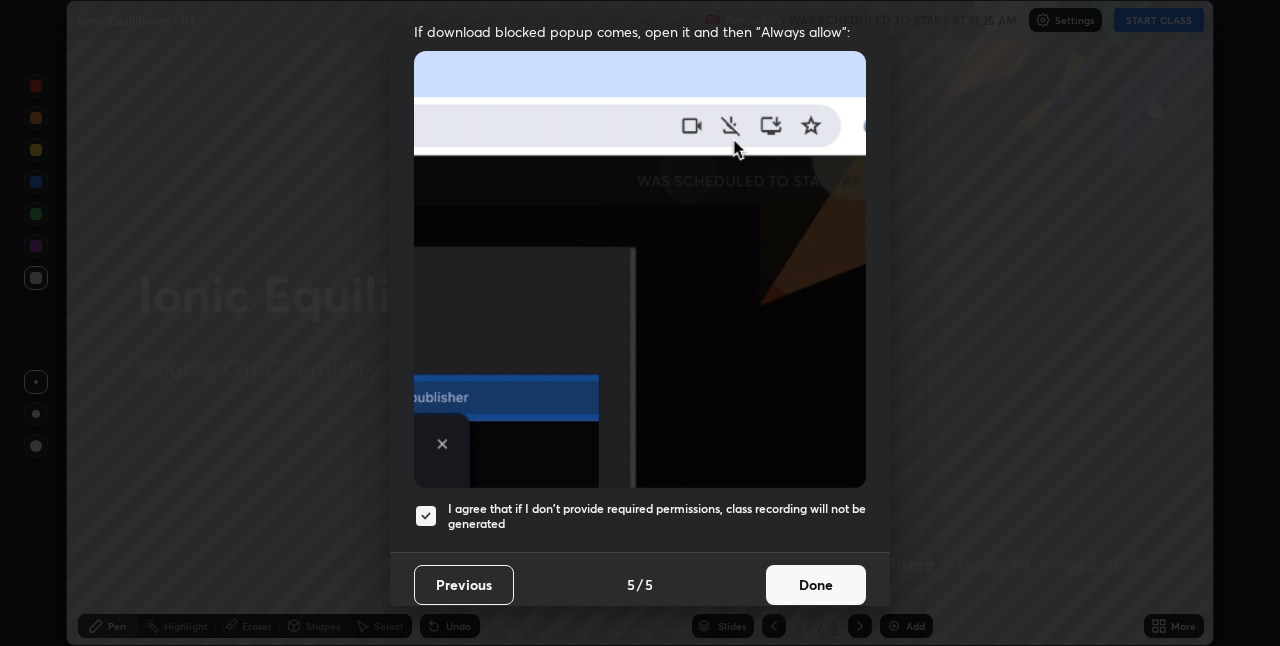 click on "Done" at bounding box center [816, 585] 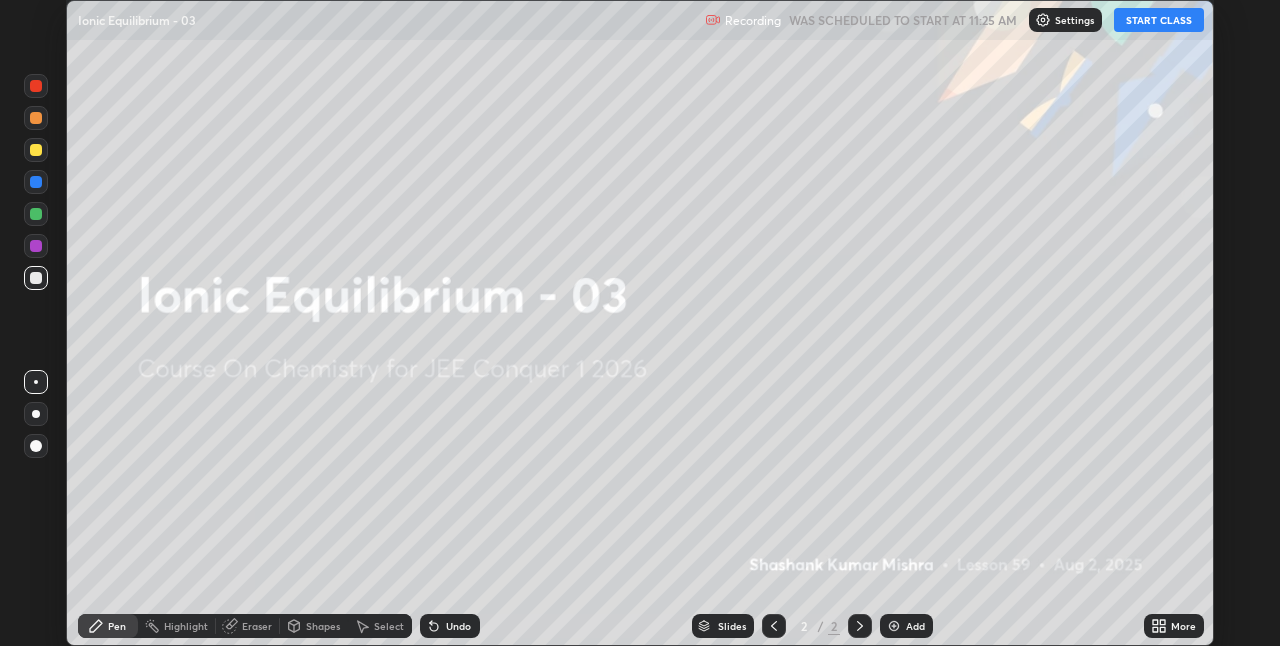 click on "START CLASS" at bounding box center [1159, 20] 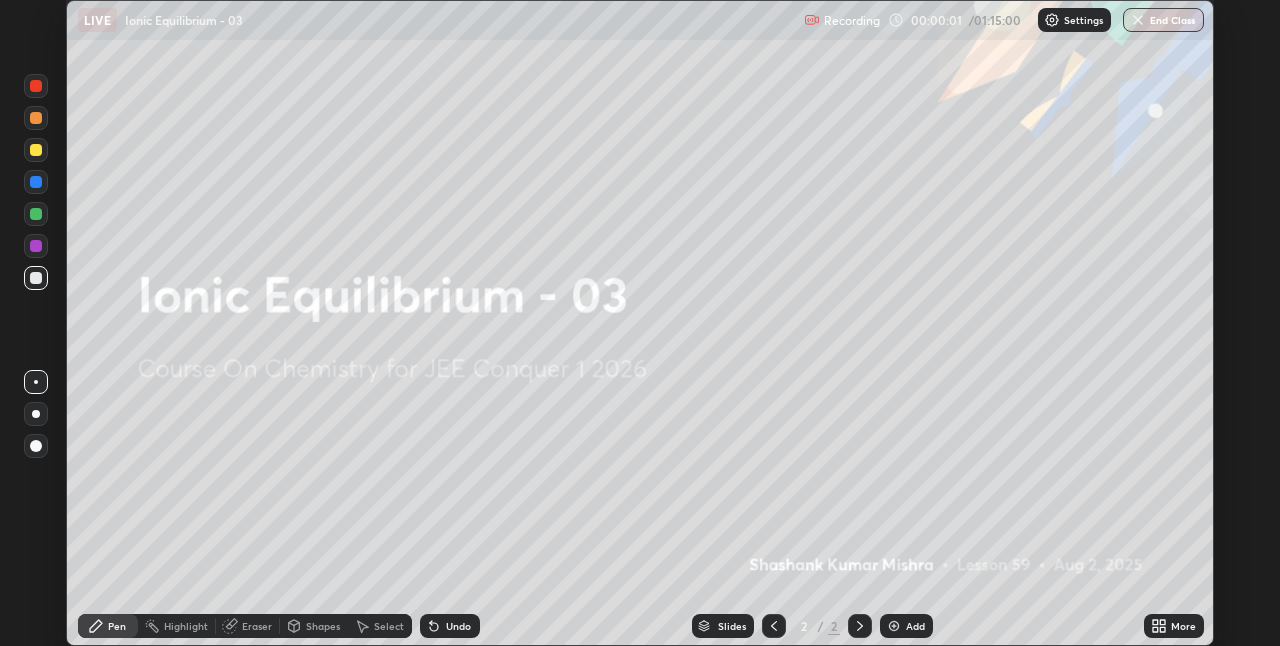 click 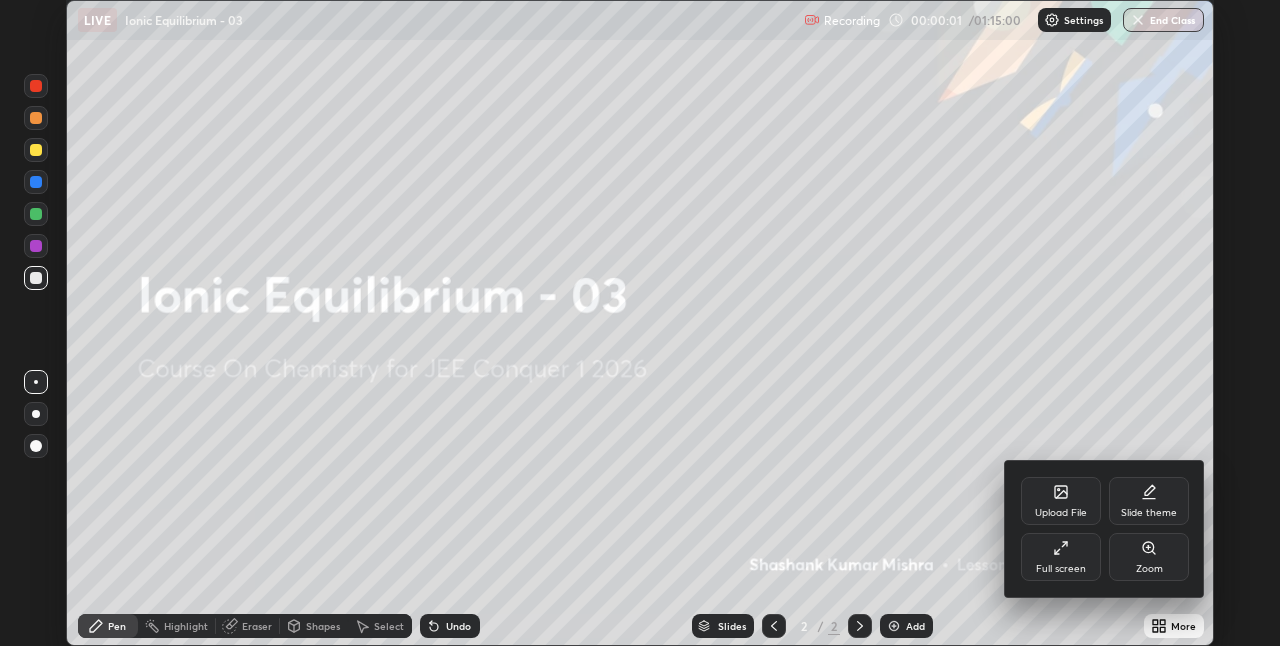 click on "Full screen" at bounding box center [1061, 557] 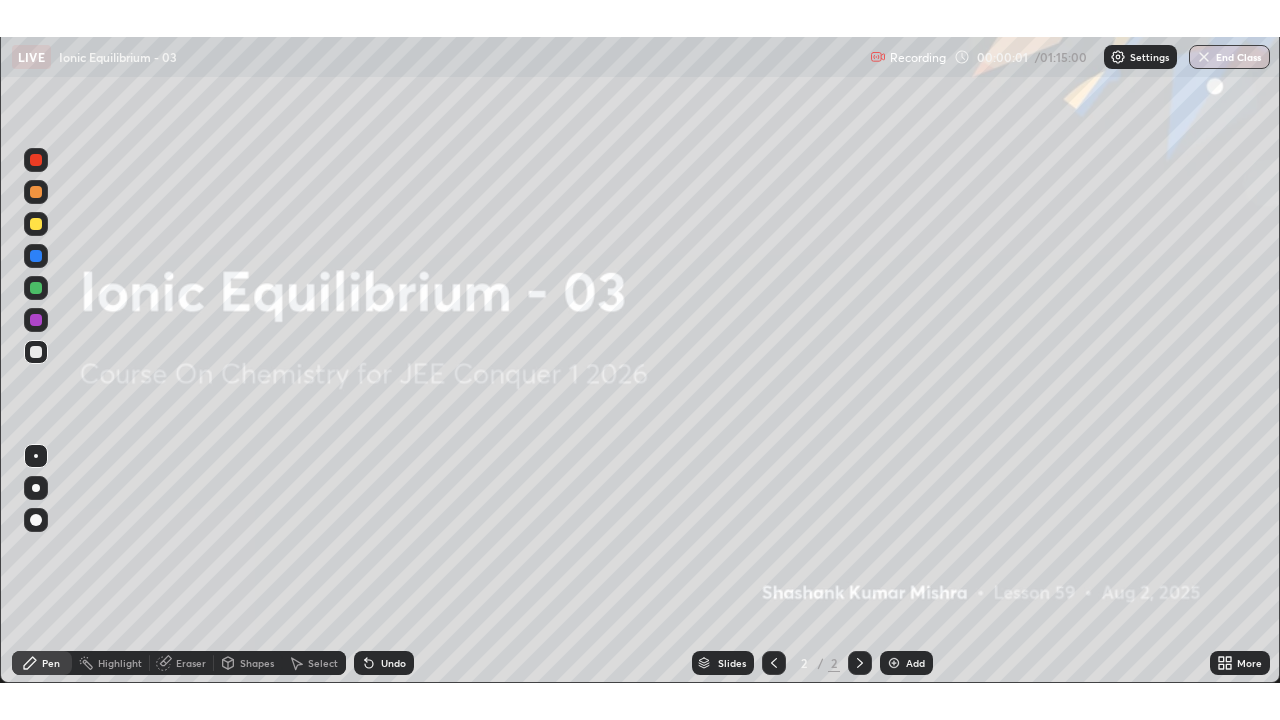 scroll, scrollTop: 99280, scrollLeft: 98720, axis: both 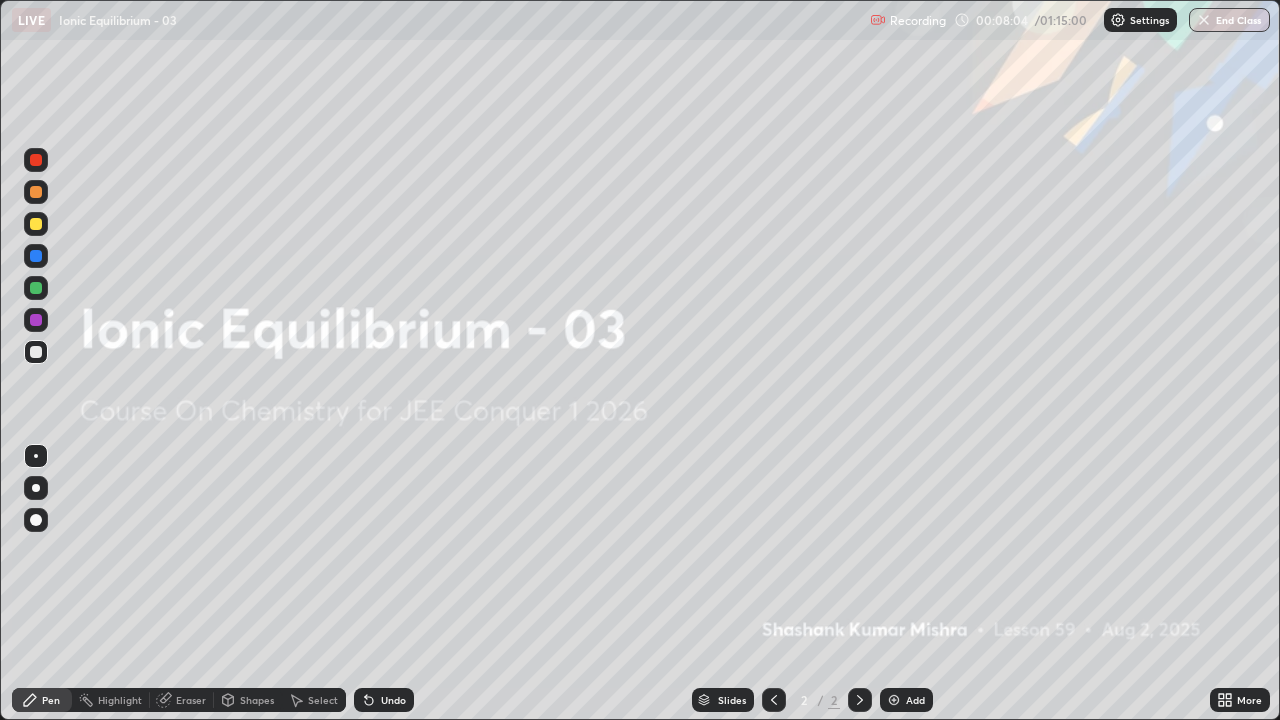 click at bounding box center [894, 700] 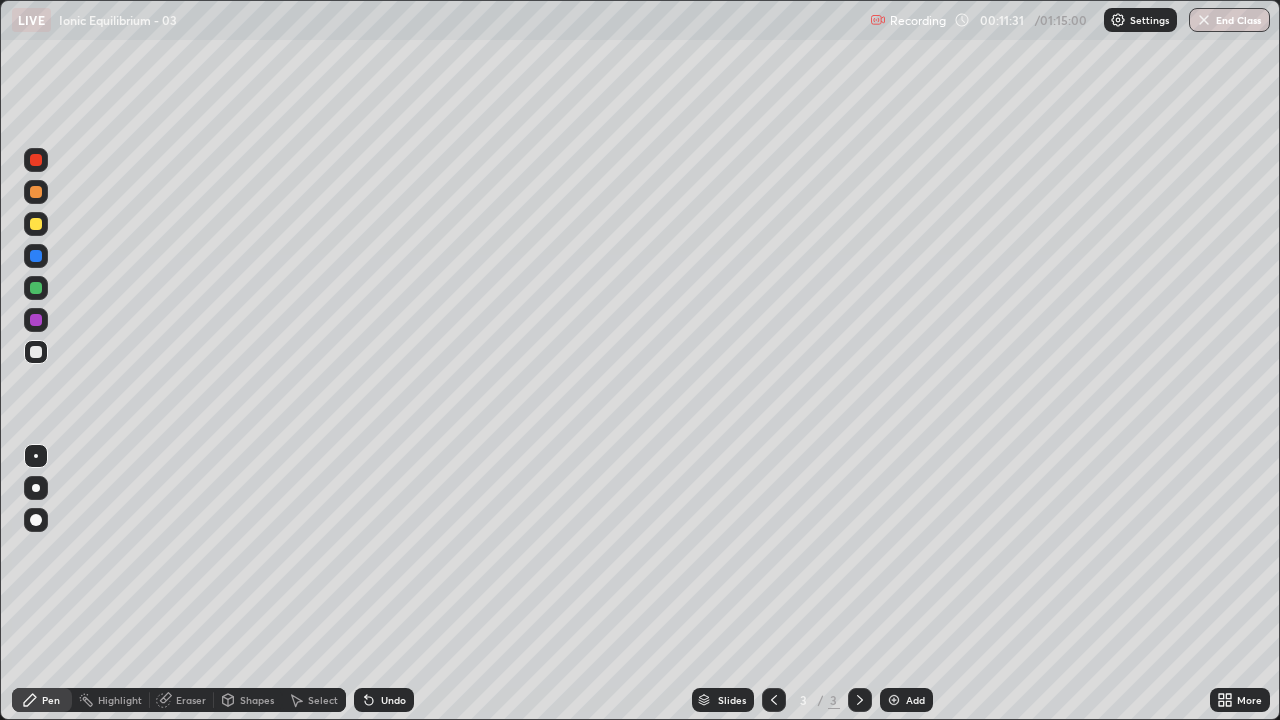 click on "Undo" at bounding box center (393, 700) 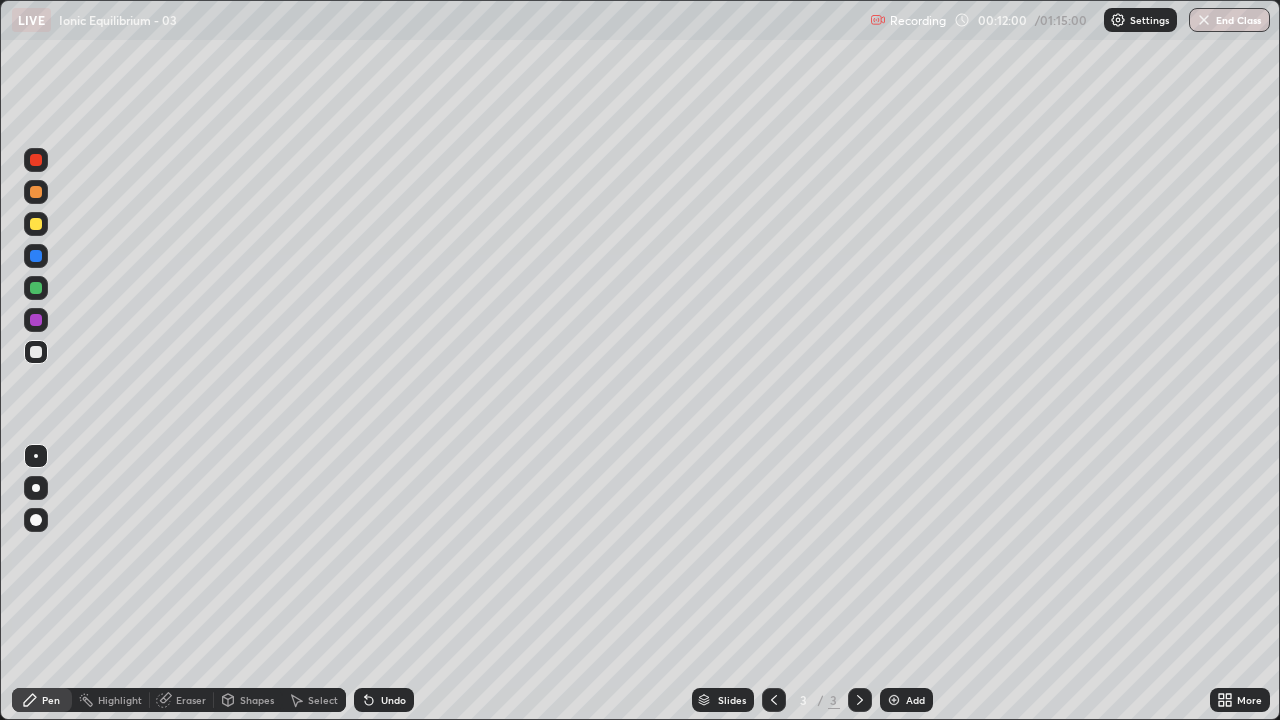 click on "Add" at bounding box center [906, 700] 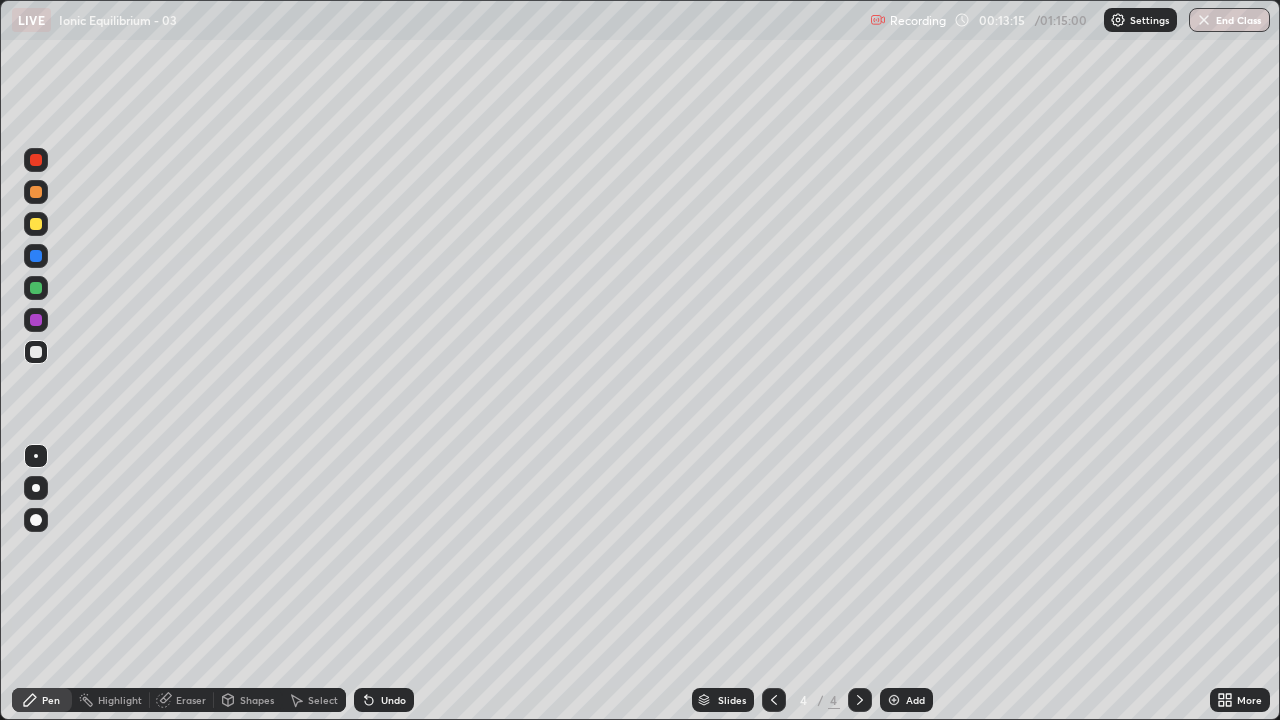 click 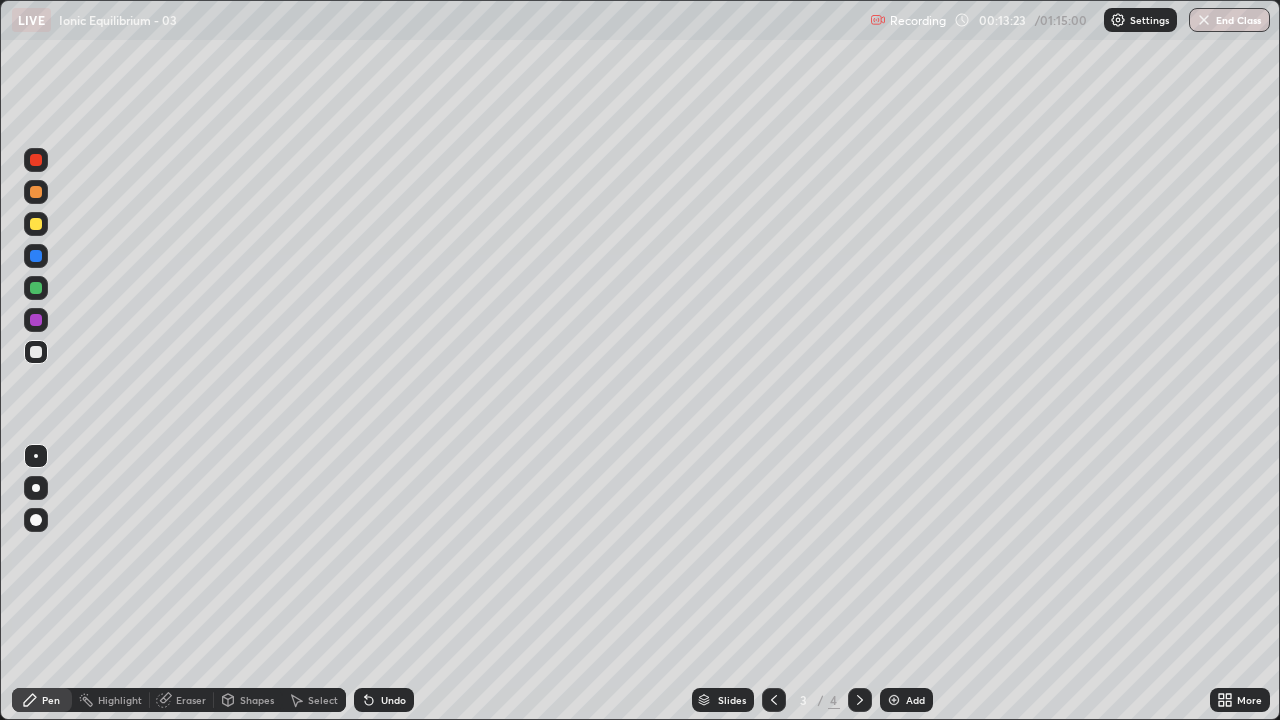 click 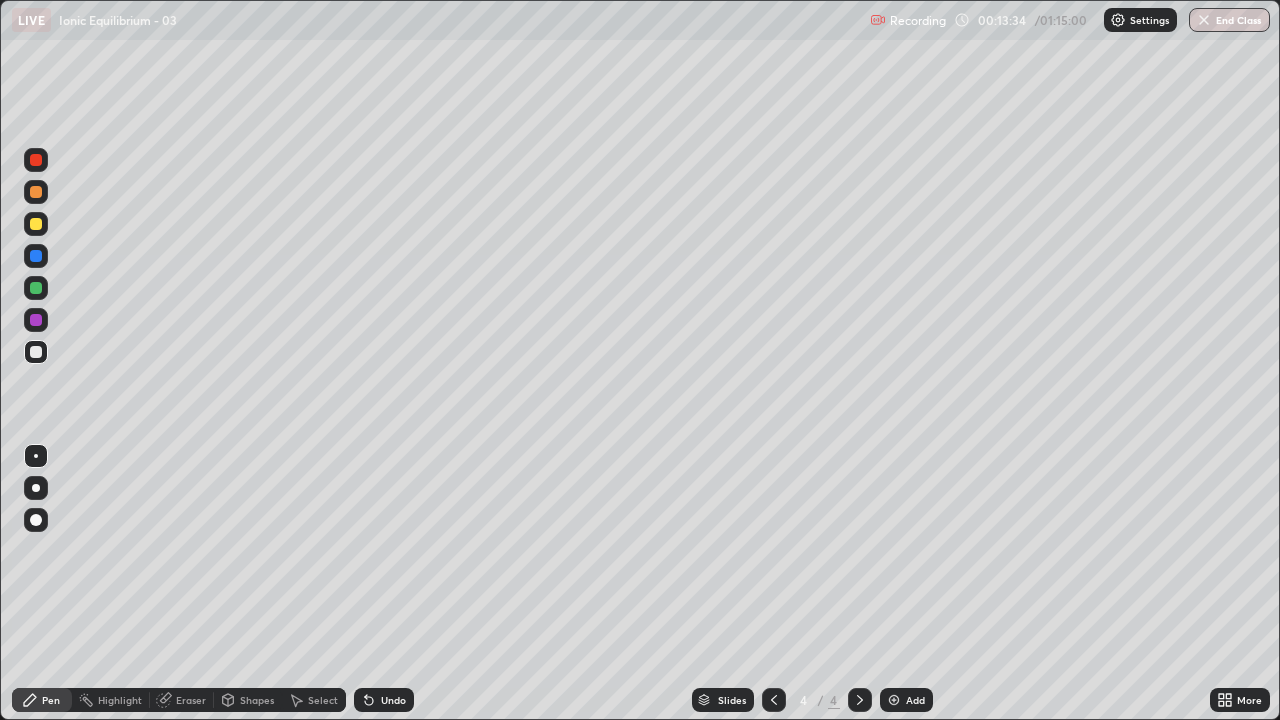 click on "Undo" at bounding box center (393, 700) 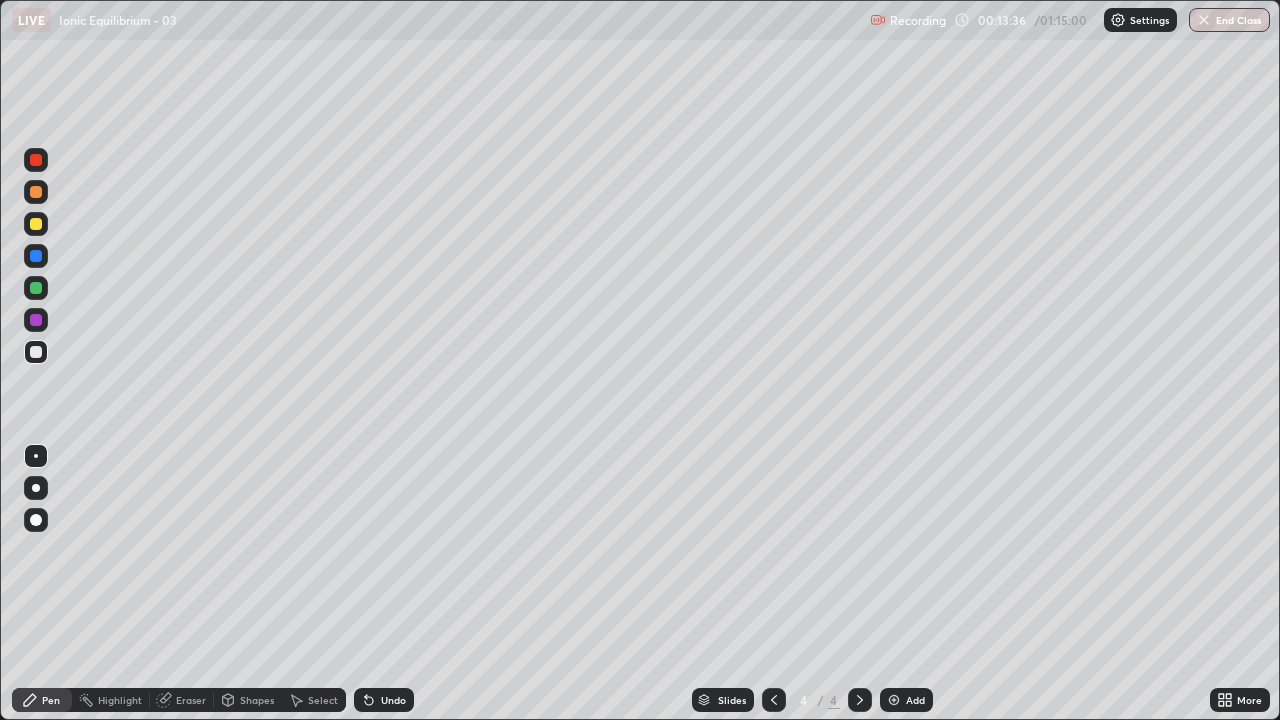 click on "Undo" at bounding box center (384, 700) 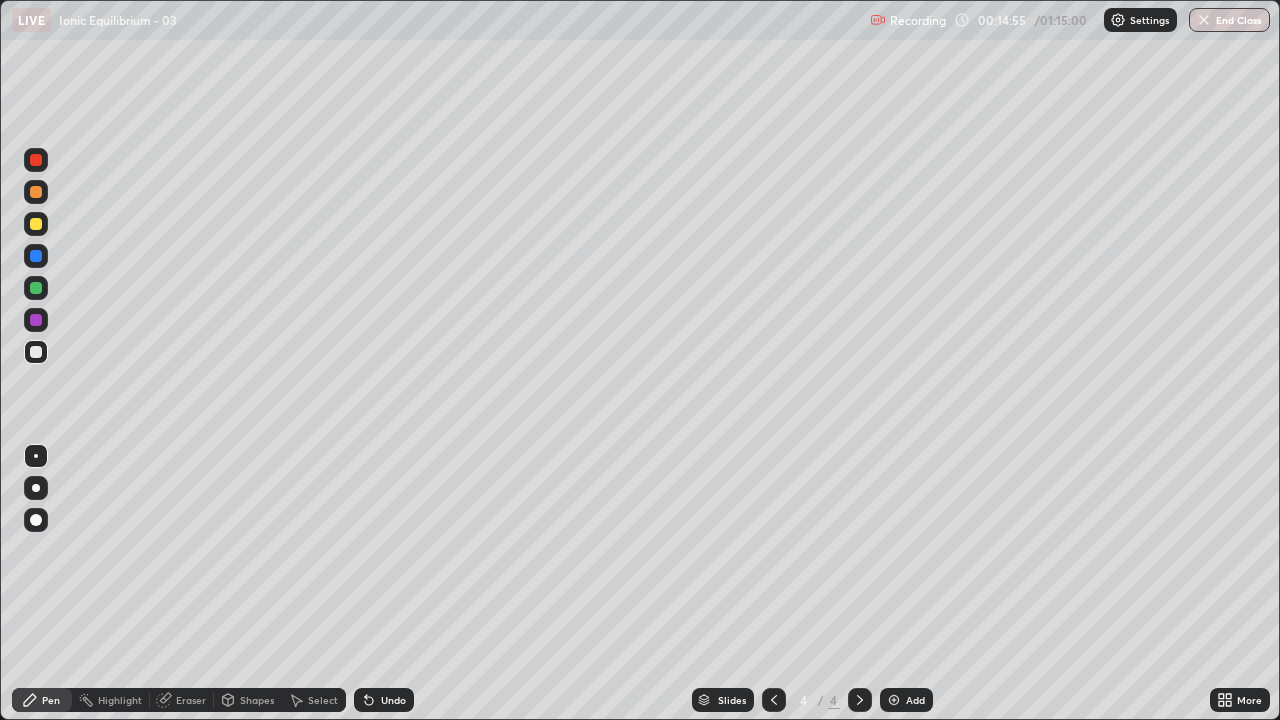 click on "Eraser" at bounding box center (182, 700) 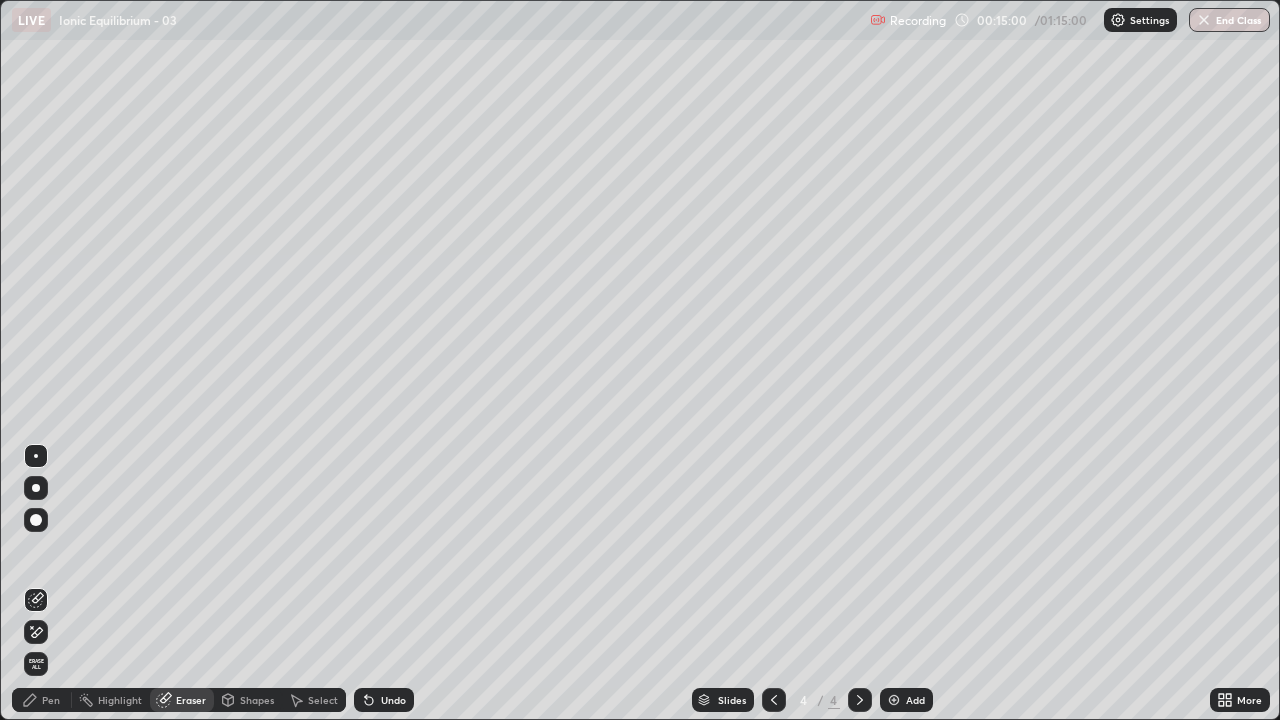 click on "Pen" at bounding box center [51, 700] 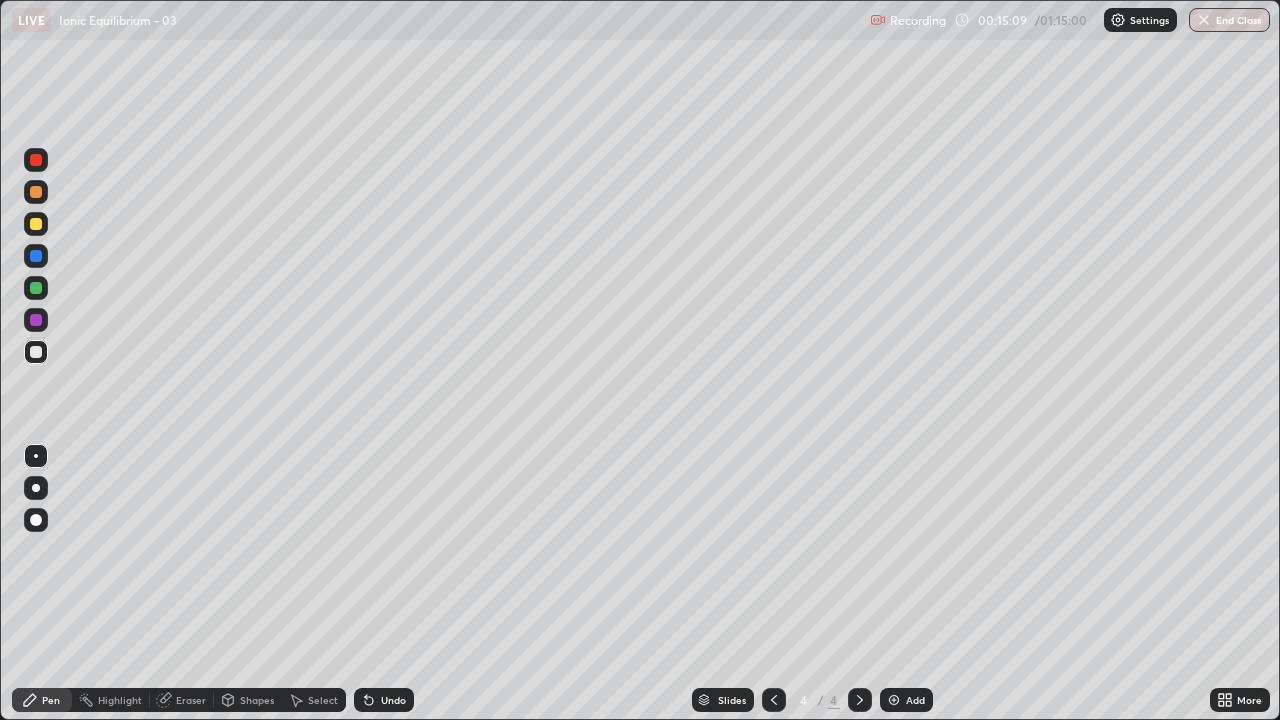 click on "Undo" at bounding box center (393, 700) 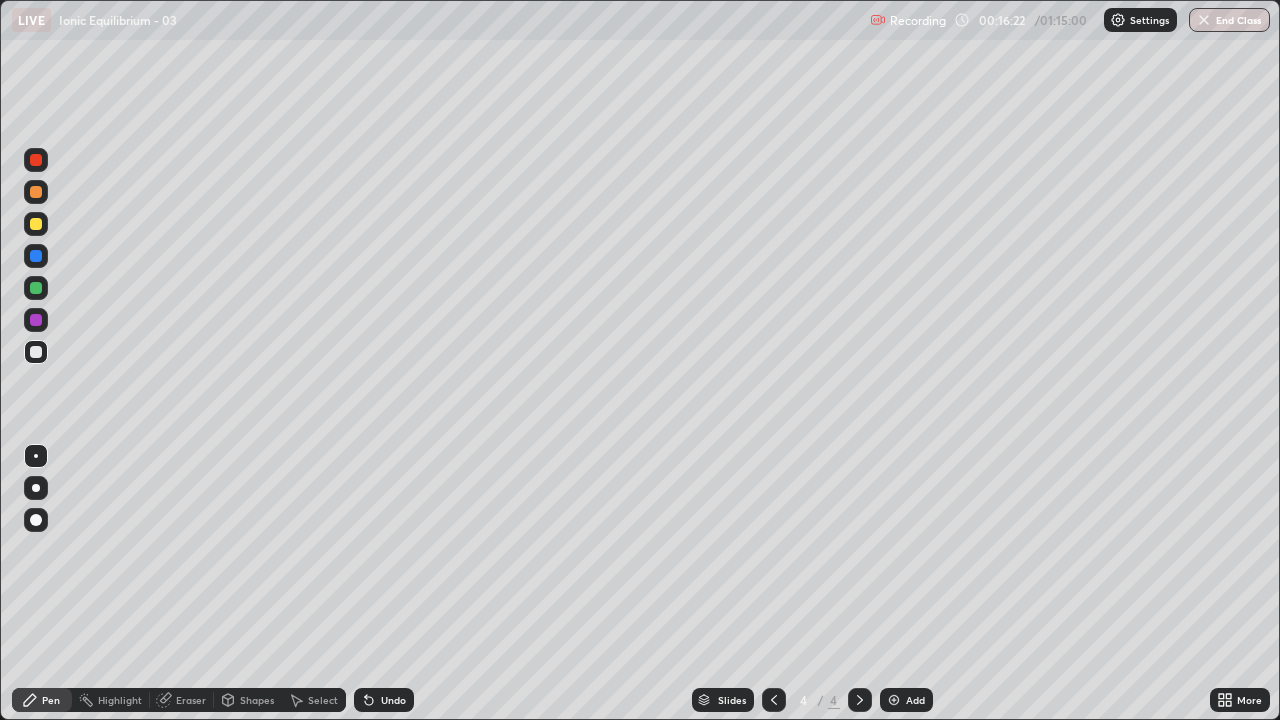 click at bounding box center [894, 700] 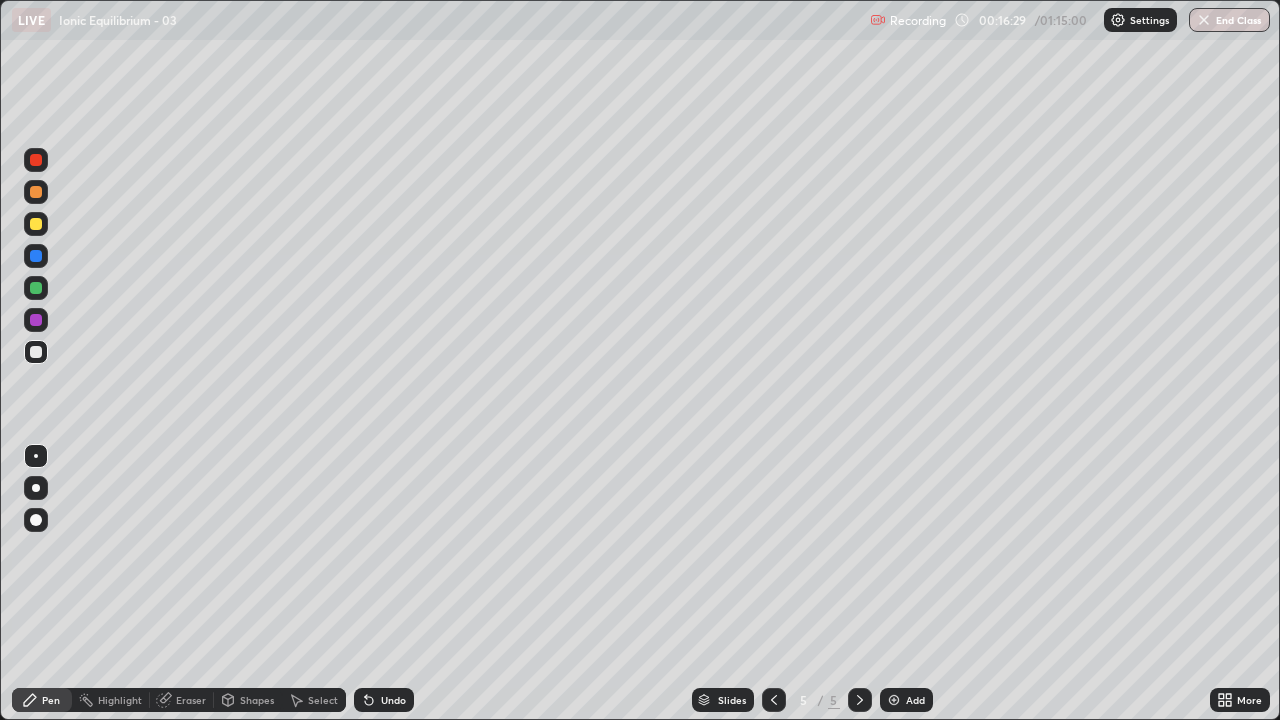click 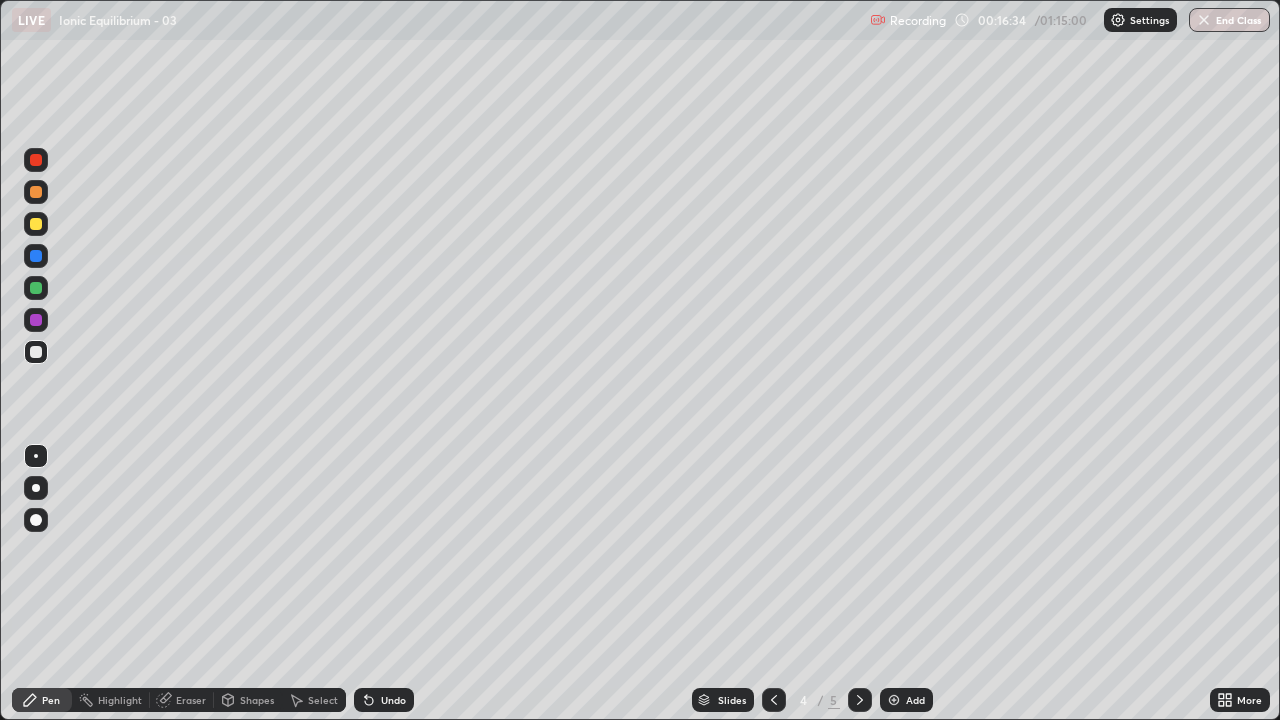 click 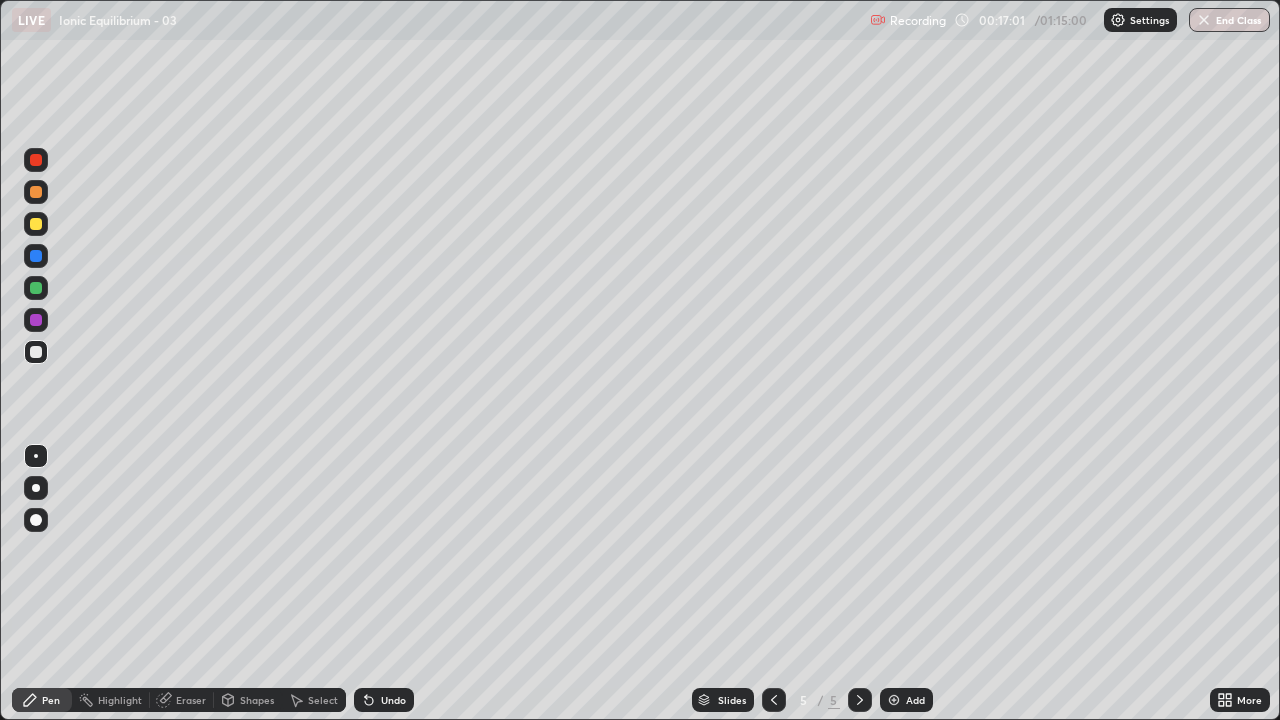 click on "Undo" at bounding box center [384, 700] 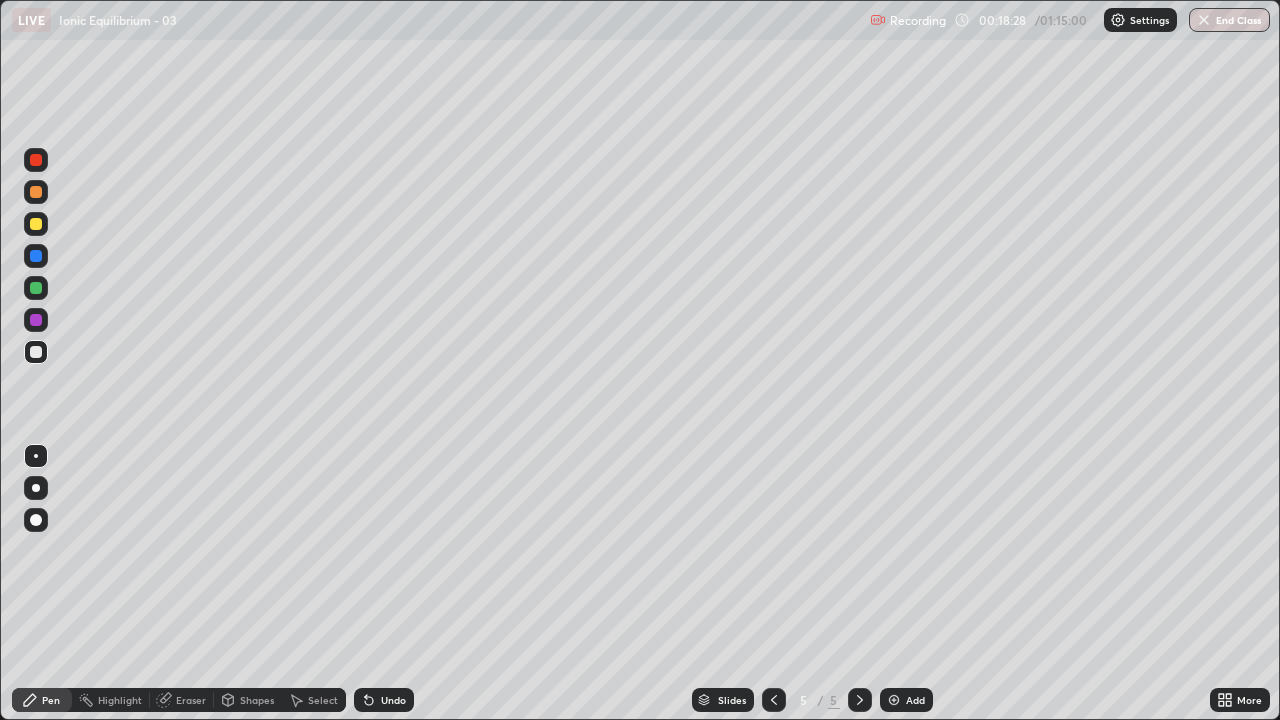 click 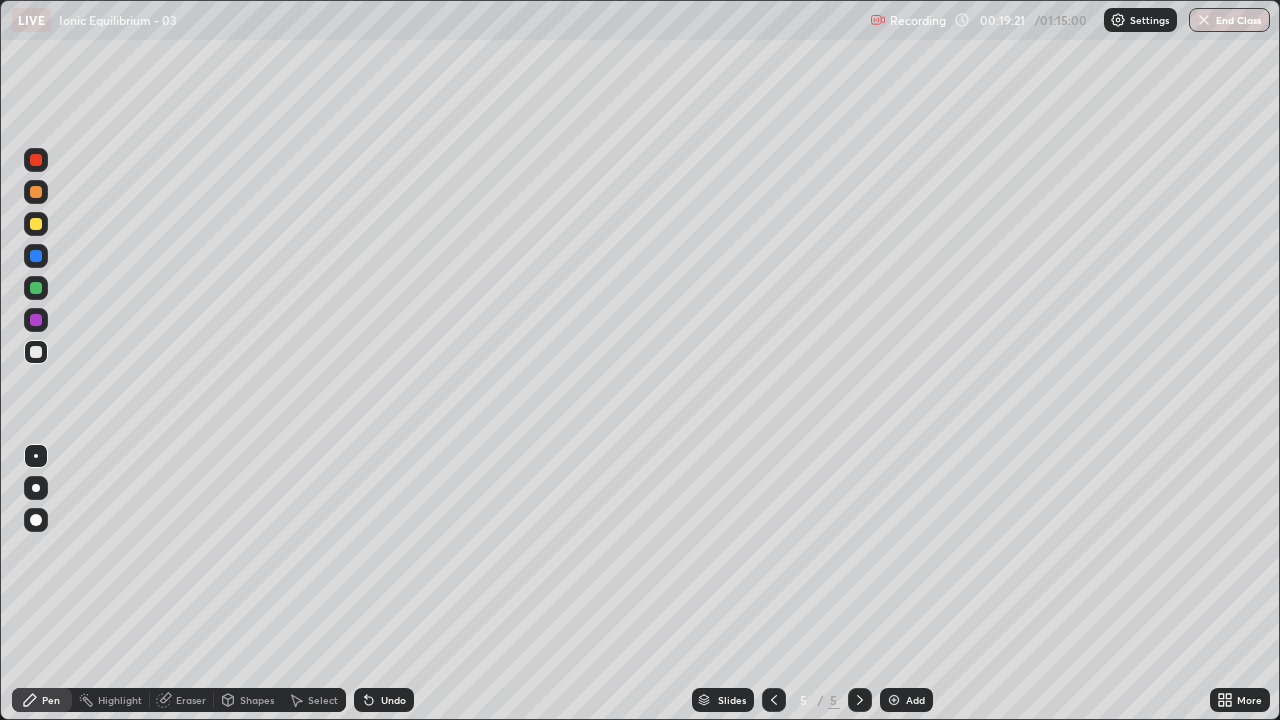 click 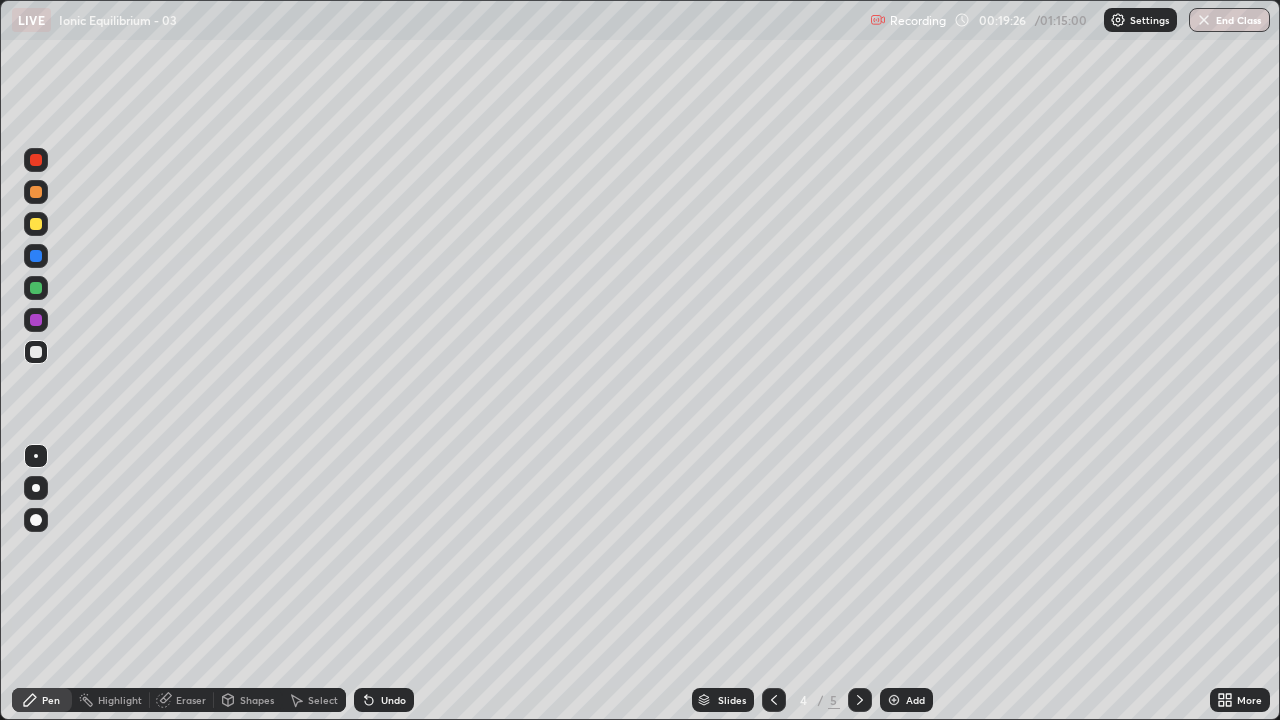 click at bounding box center [774, 700] 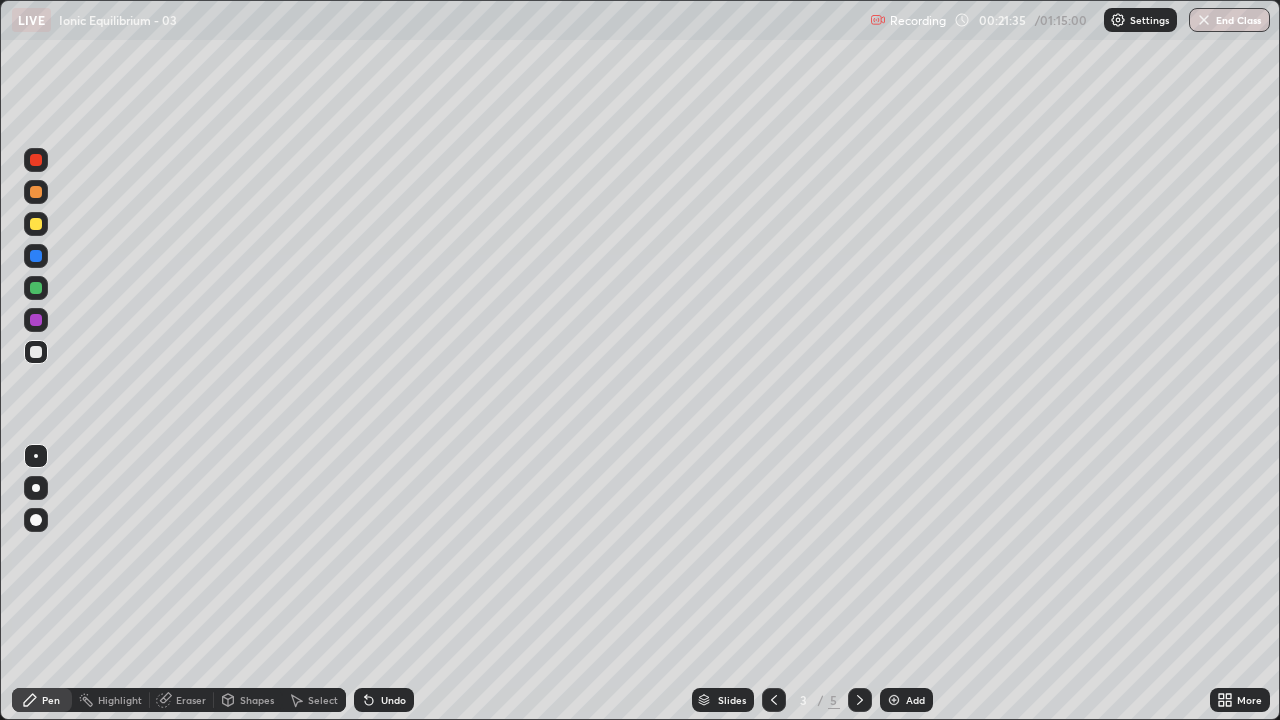 click 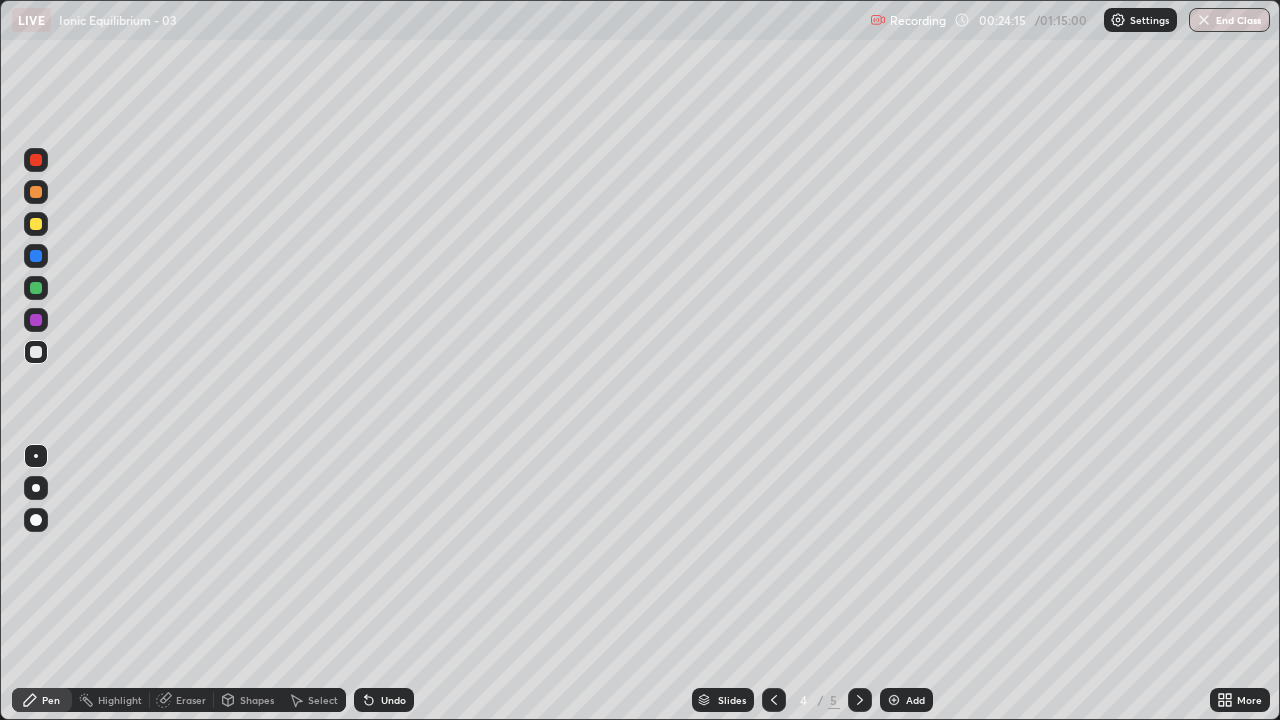 click 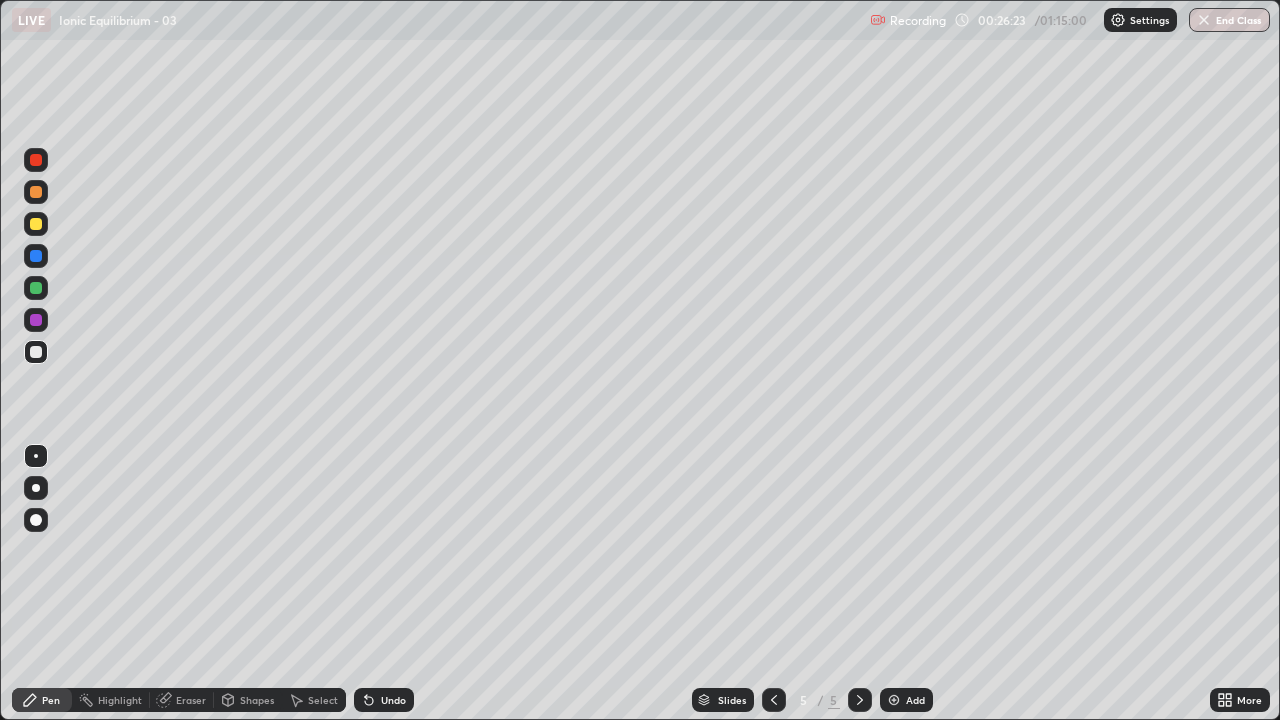 click 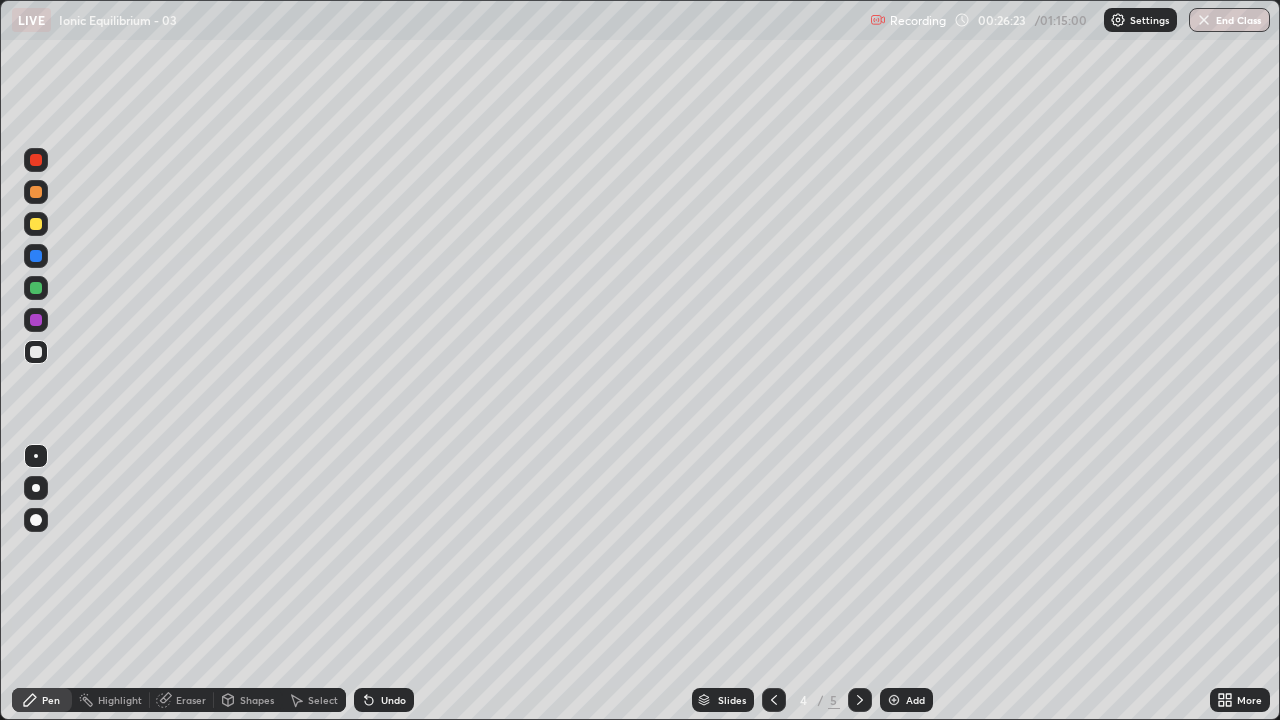 click at bounding box center [774, 700] 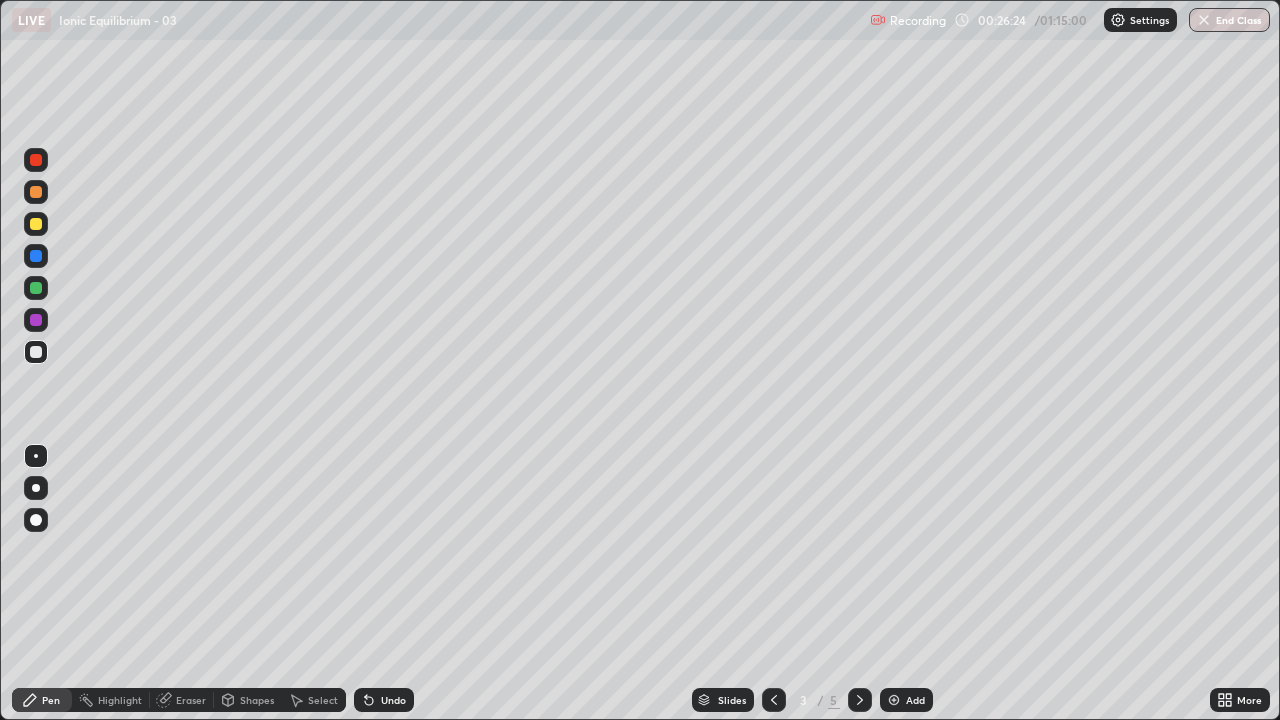 click 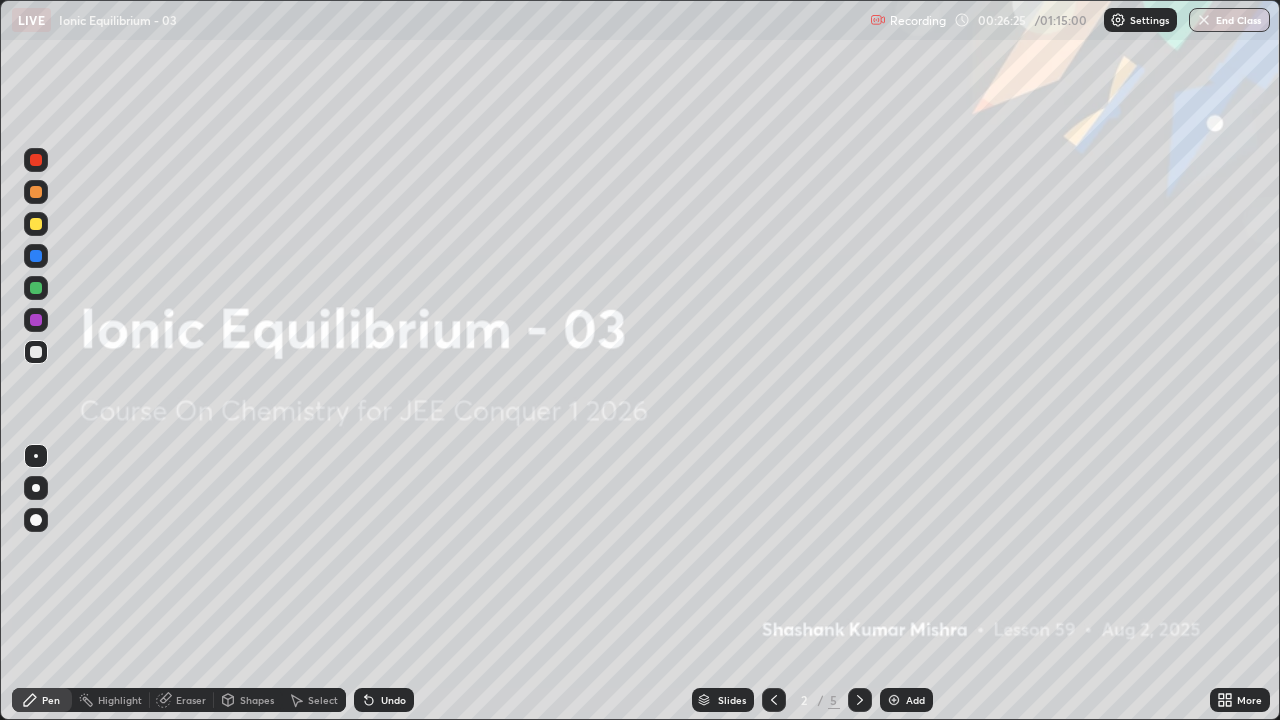click 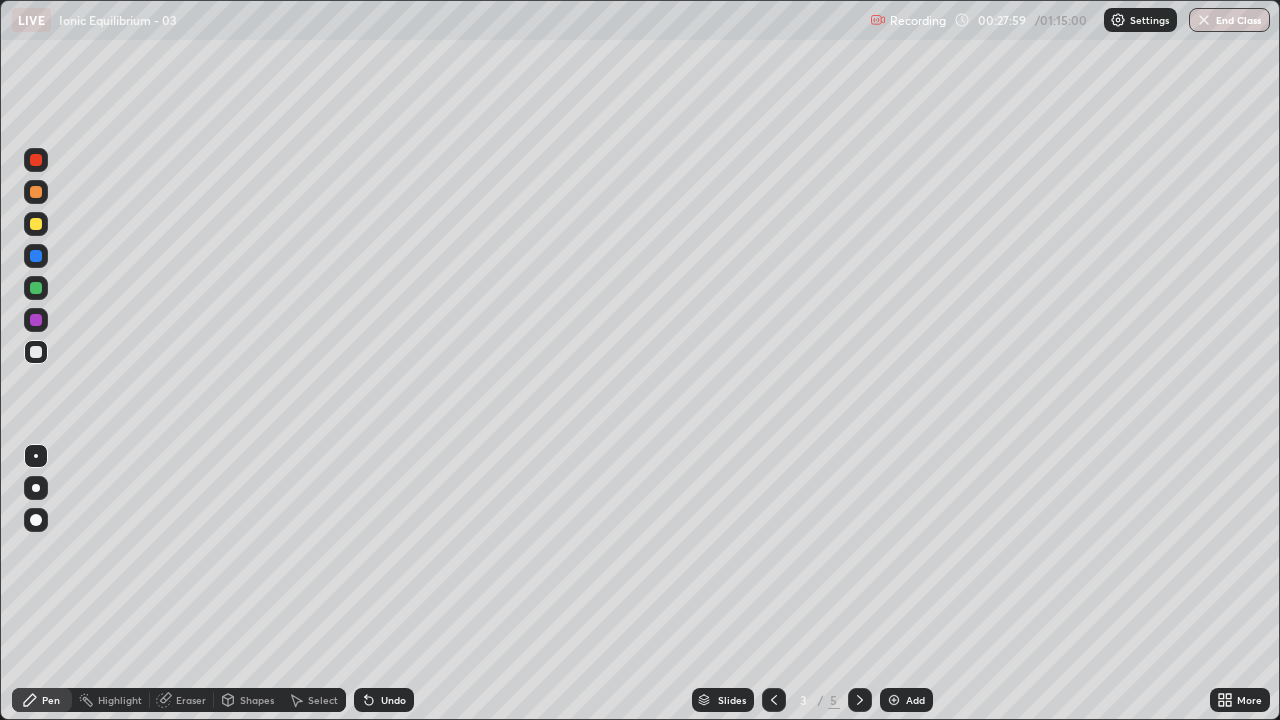 click 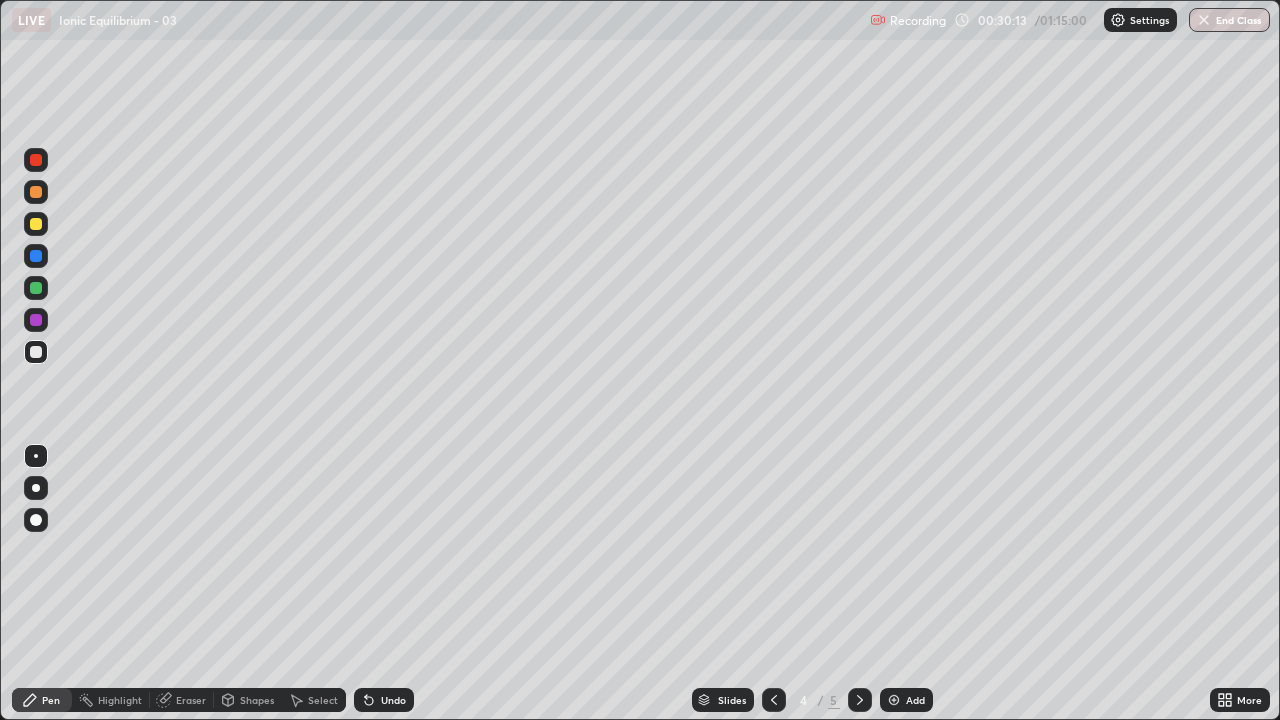 click at bounding box center (860, 700) 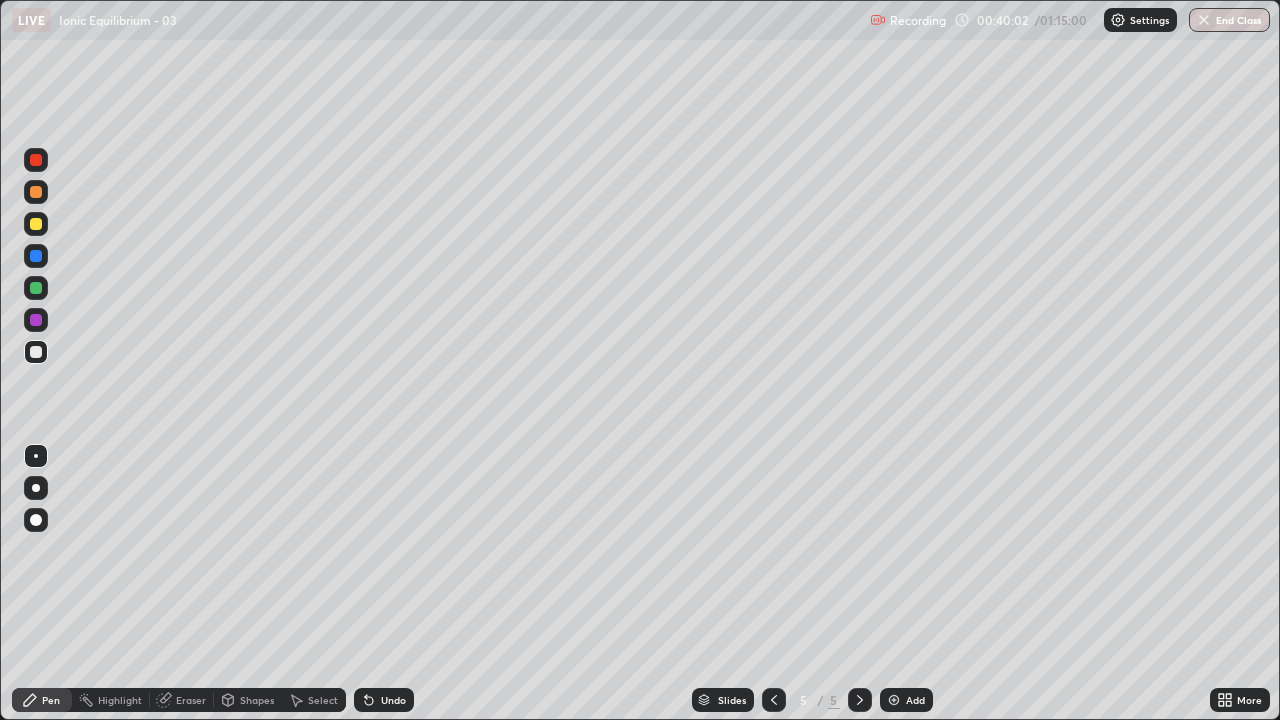 click 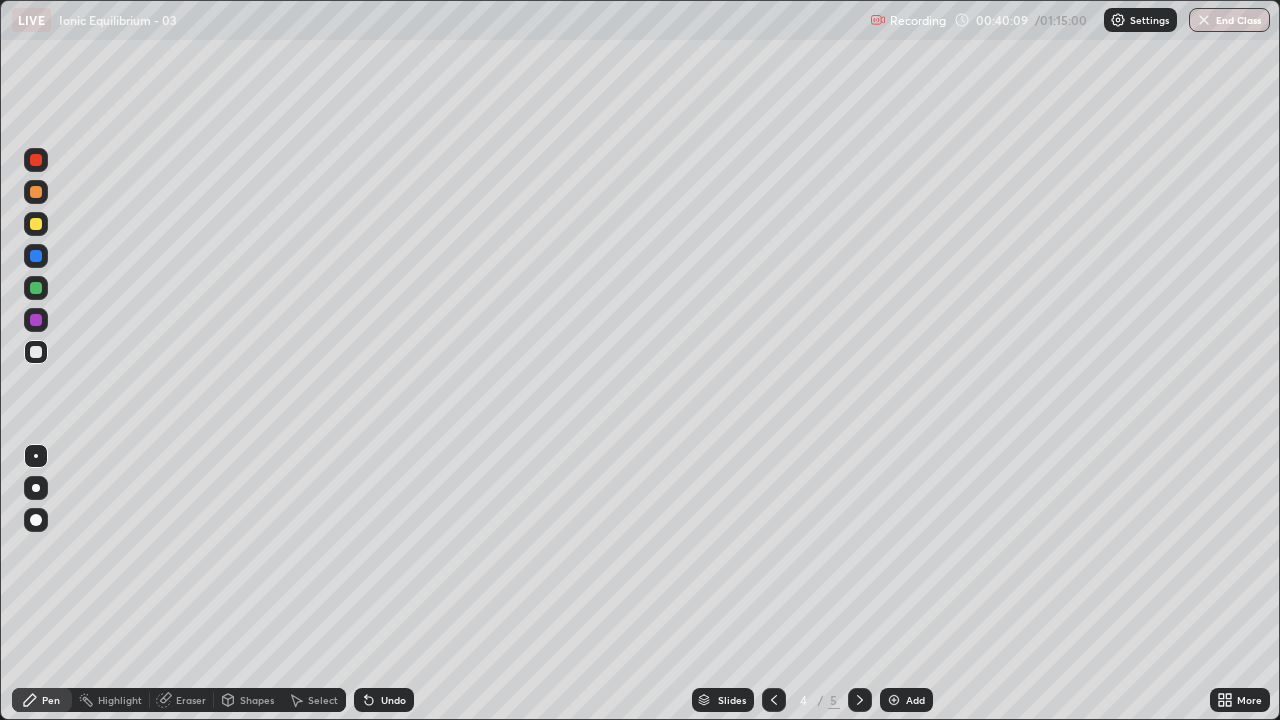 click 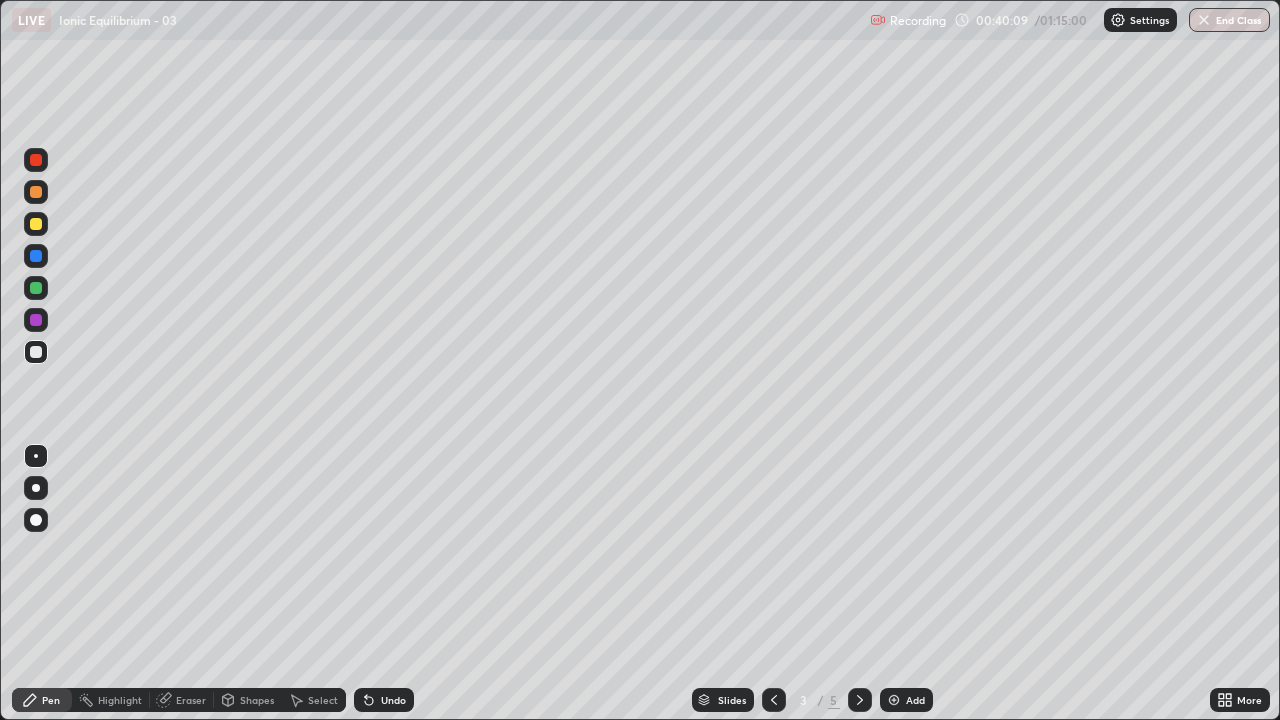 click at bounding box center [774, 700] 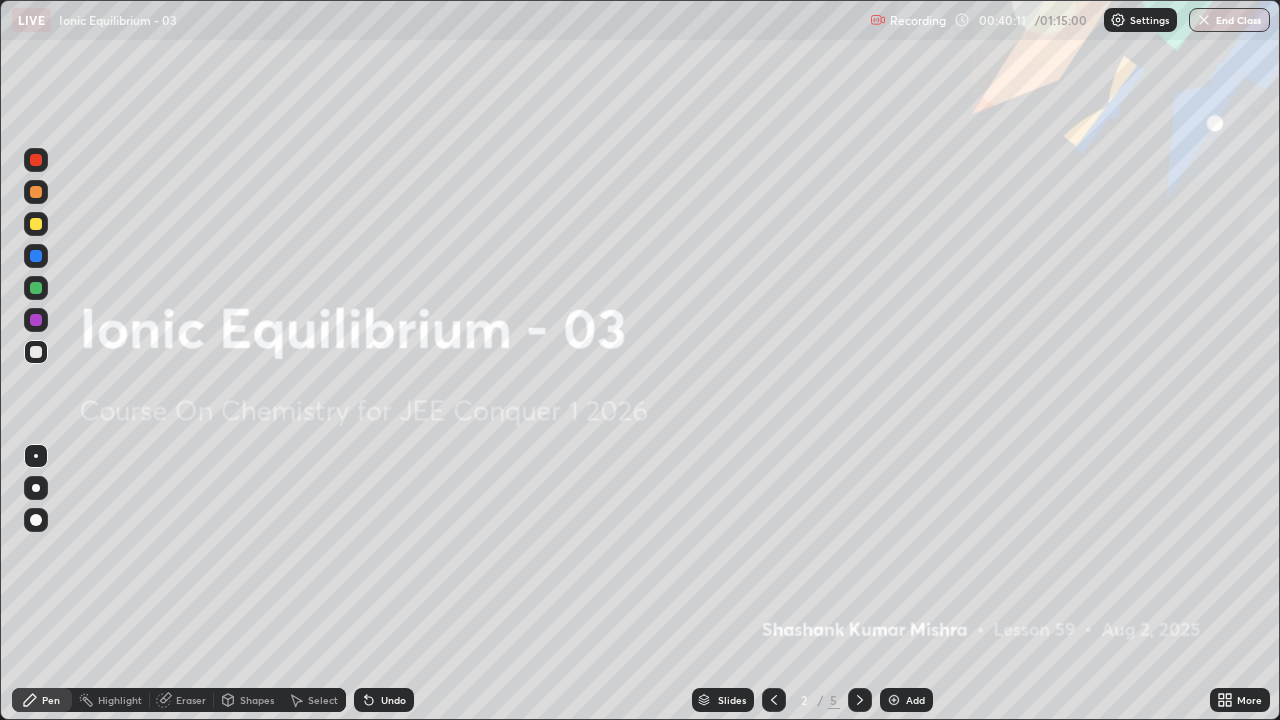 click 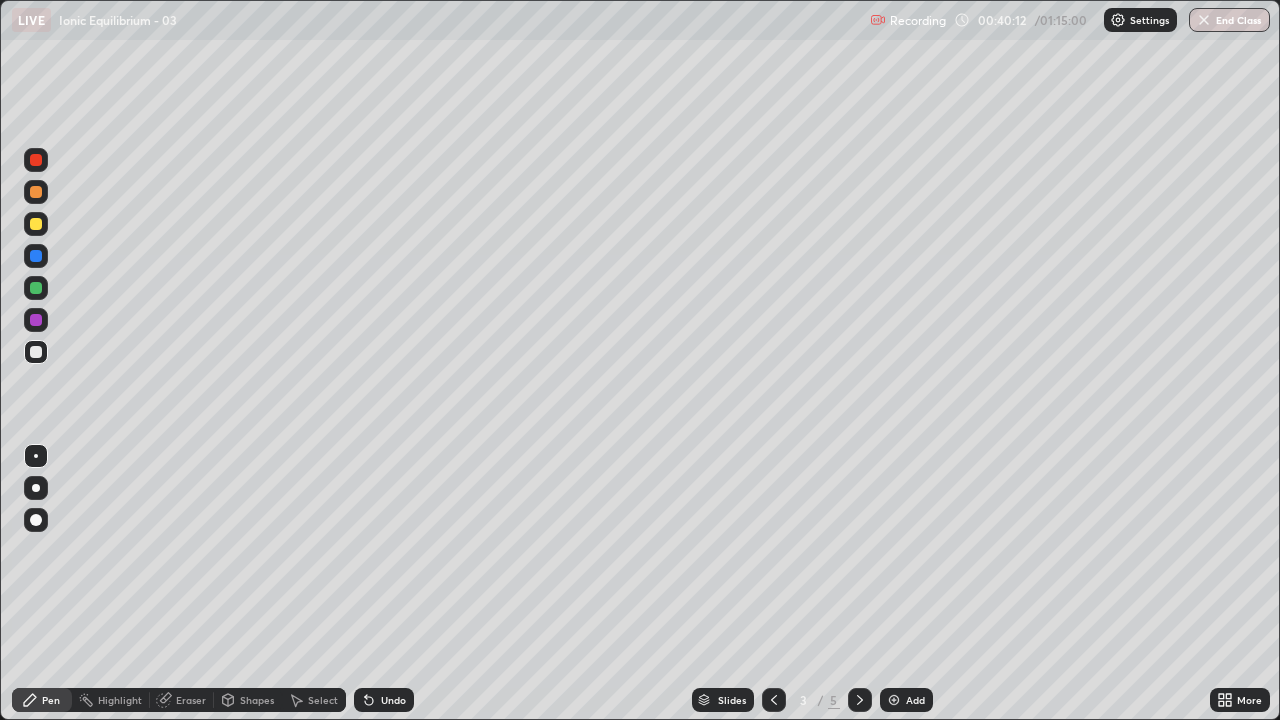 click 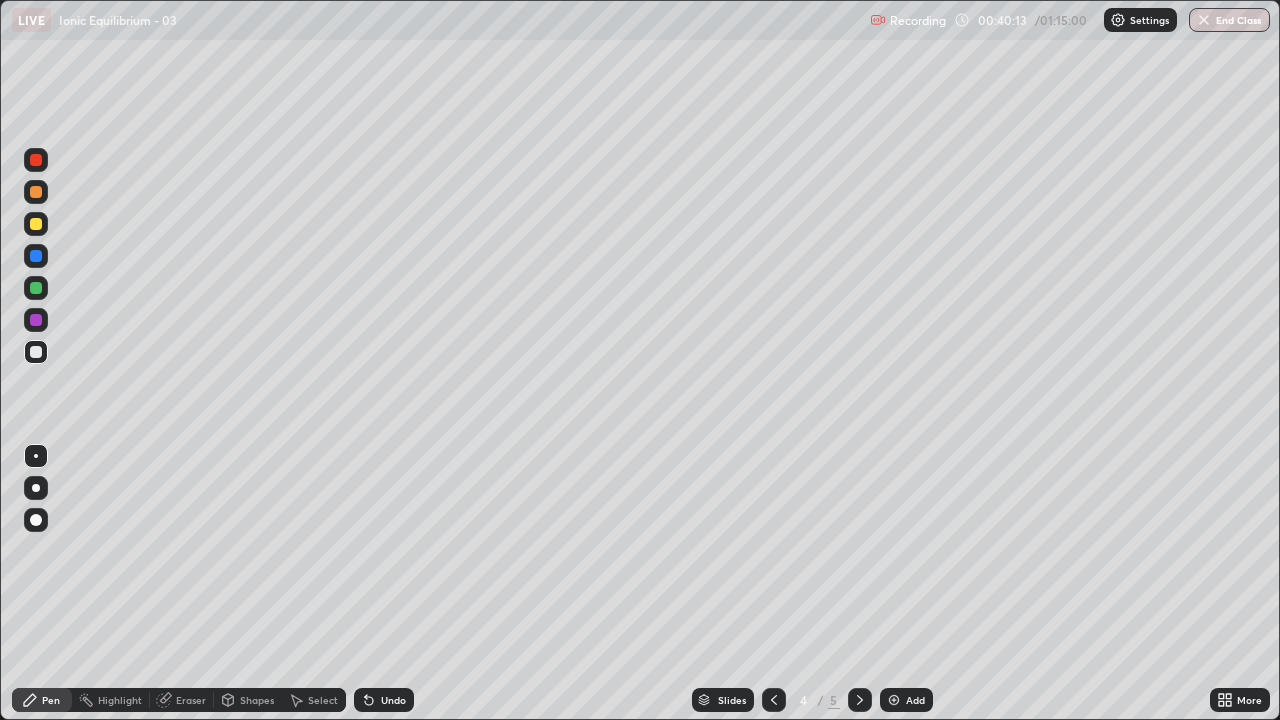 click at bounding box center [860, 700] 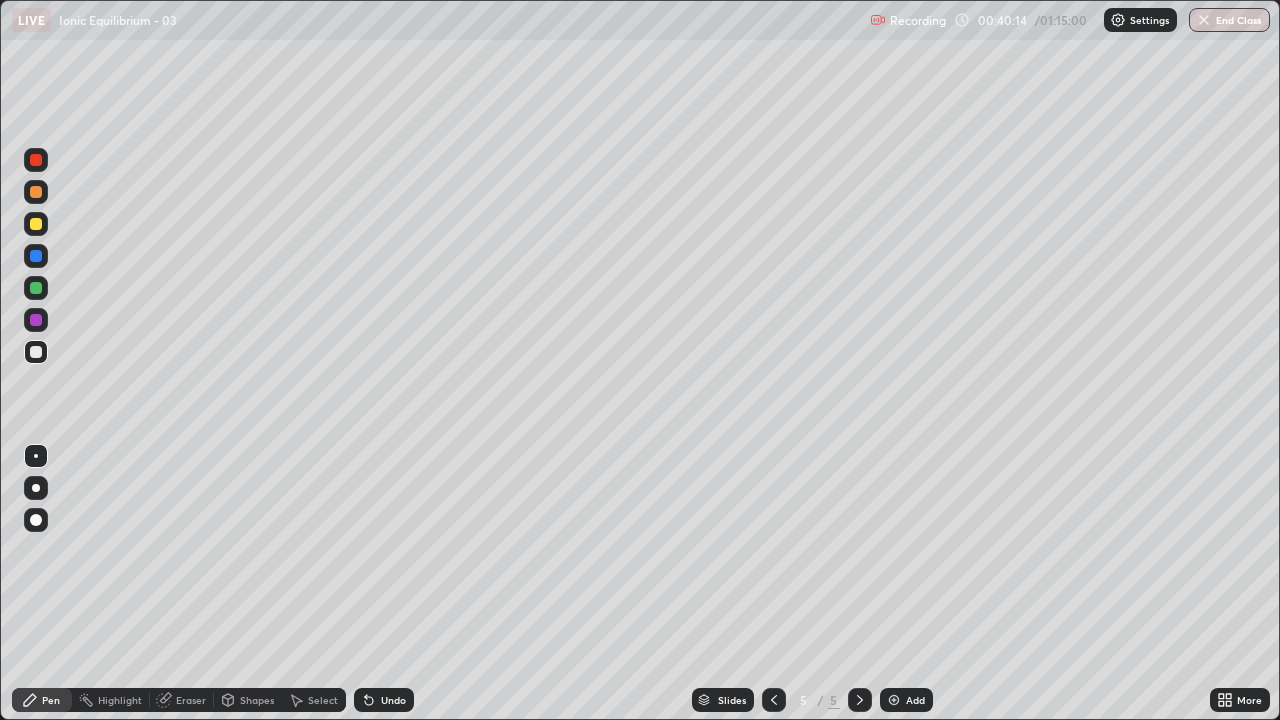 click 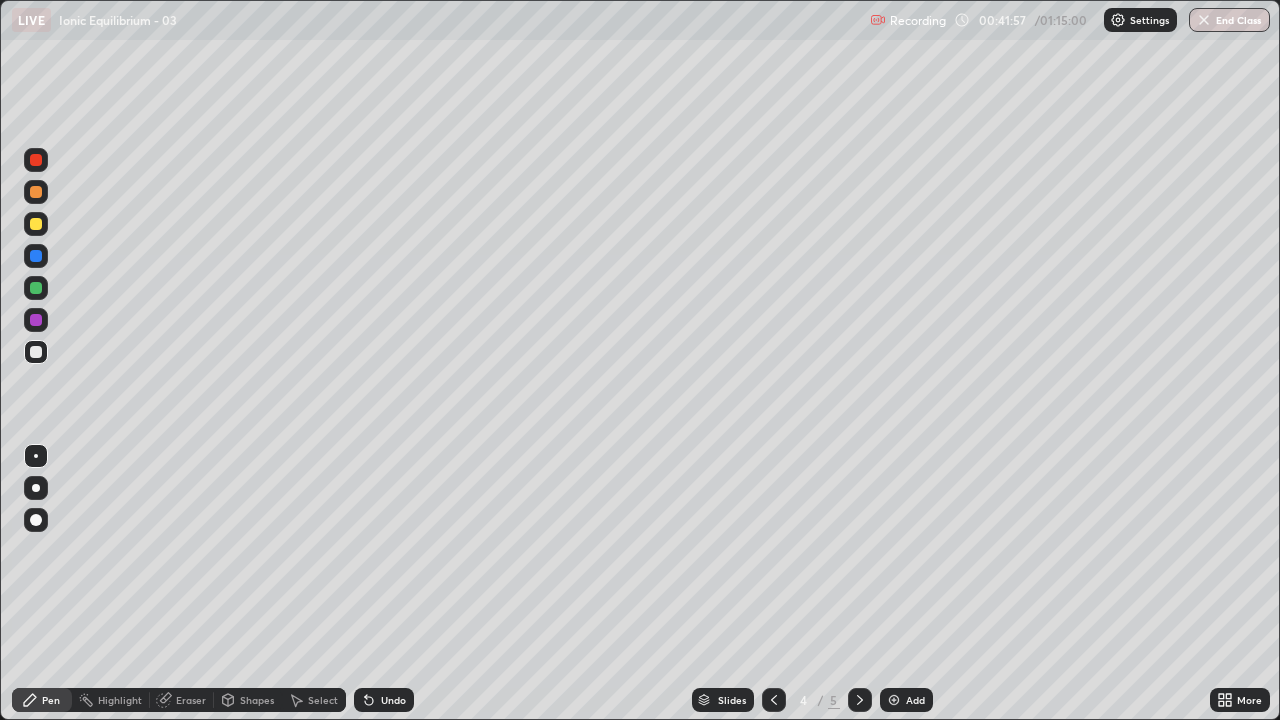 click 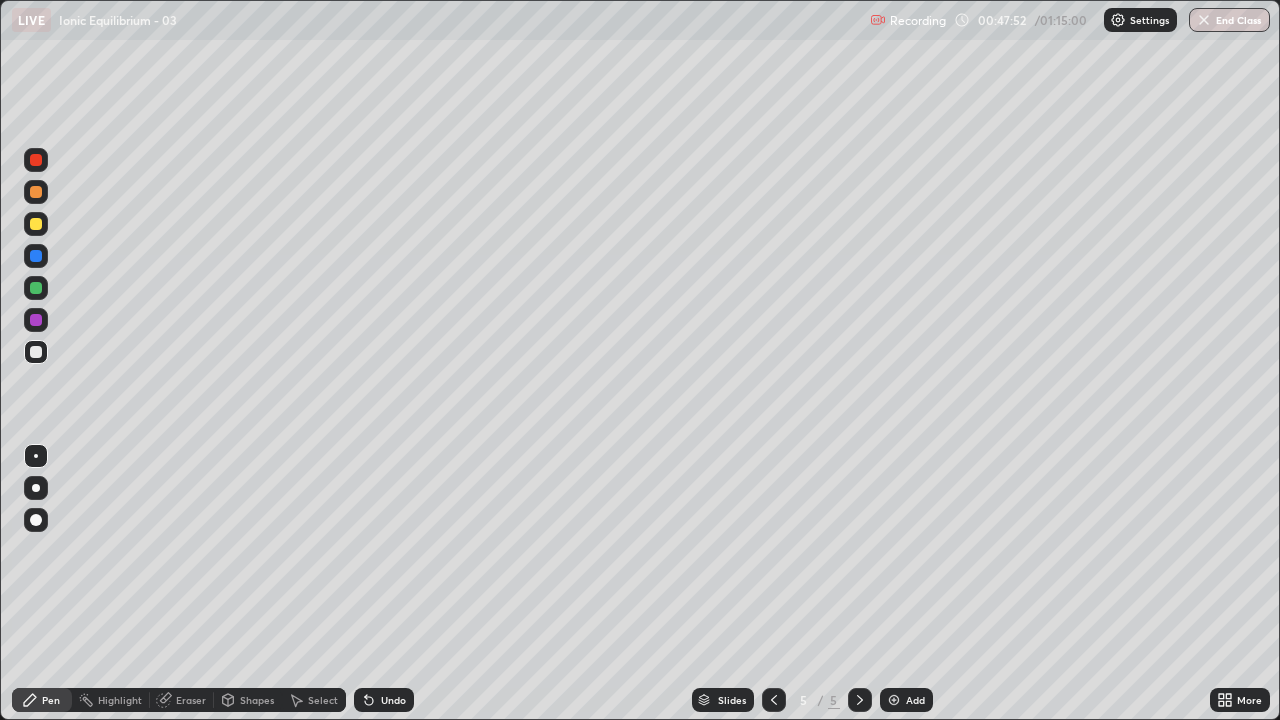 click at bounding box center (1204, 20) 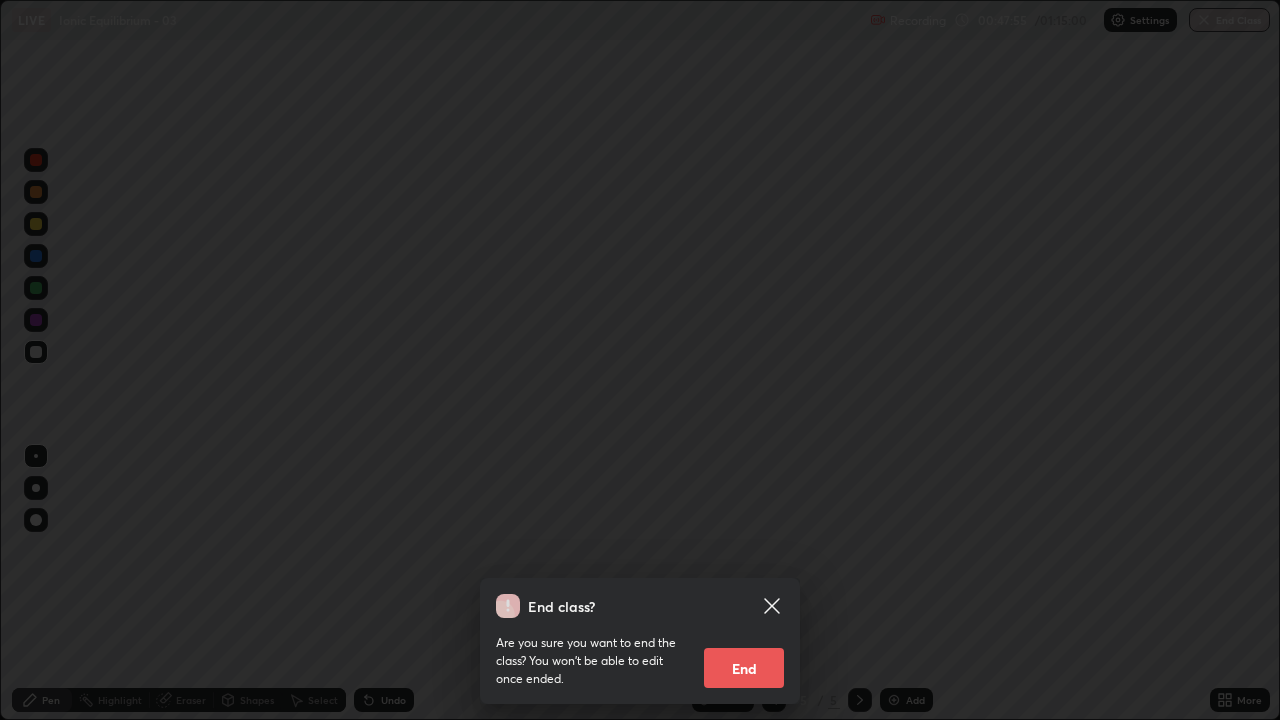 click on "End" at bounding box center (744, 668) 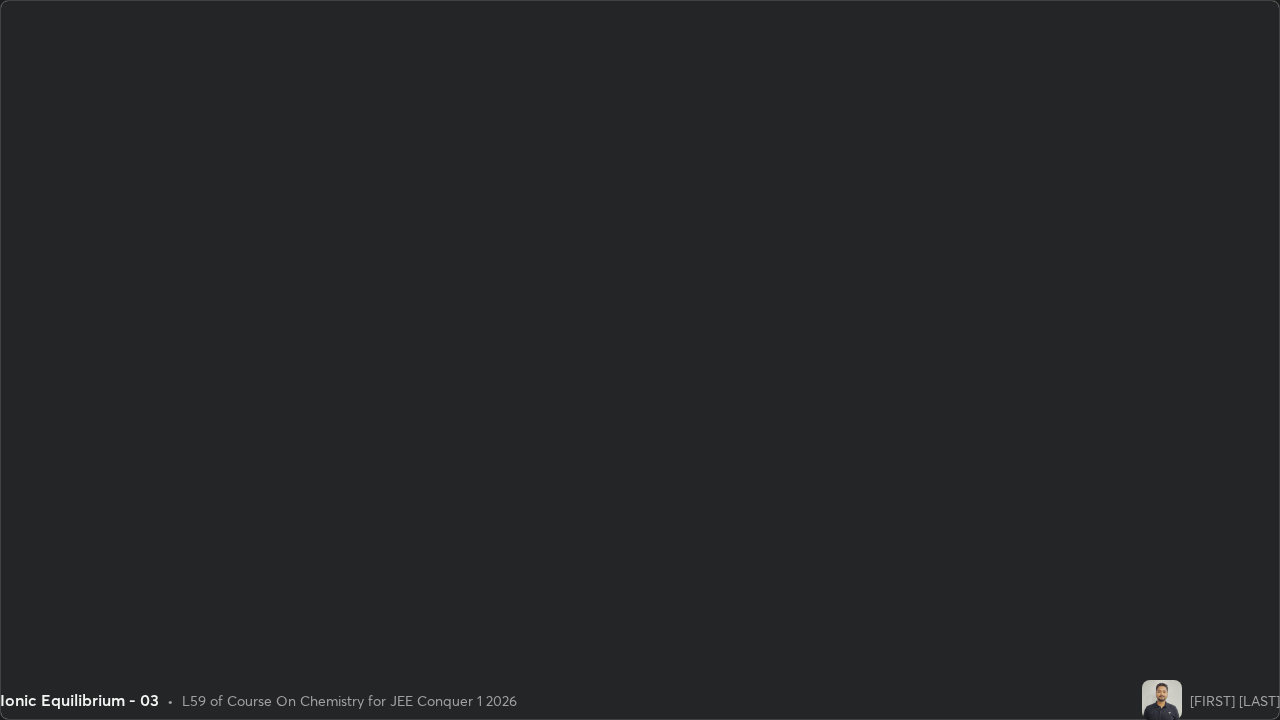 click on "End class? Are you sure you want to end the class? You won’t be able to edit once ended. End" at bounding box center (640, 1080) 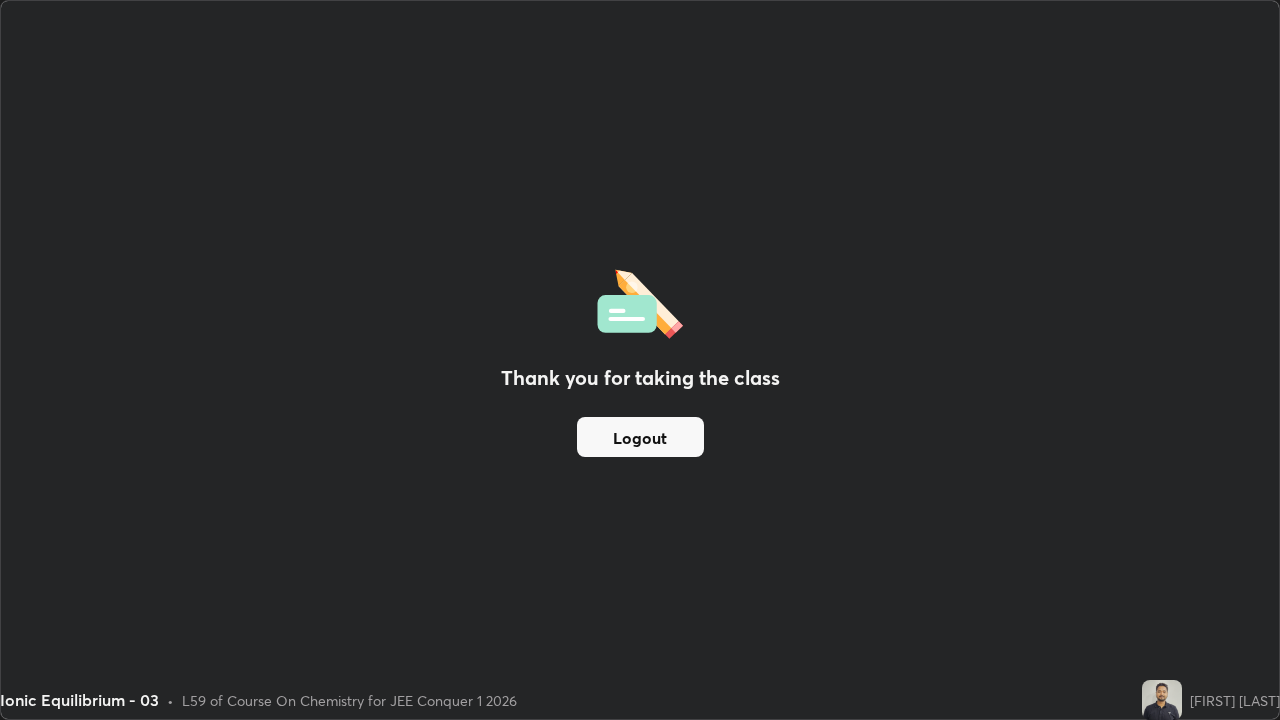 click on "Thank you for taking the class Logout" at bounding box center [640, 360] 